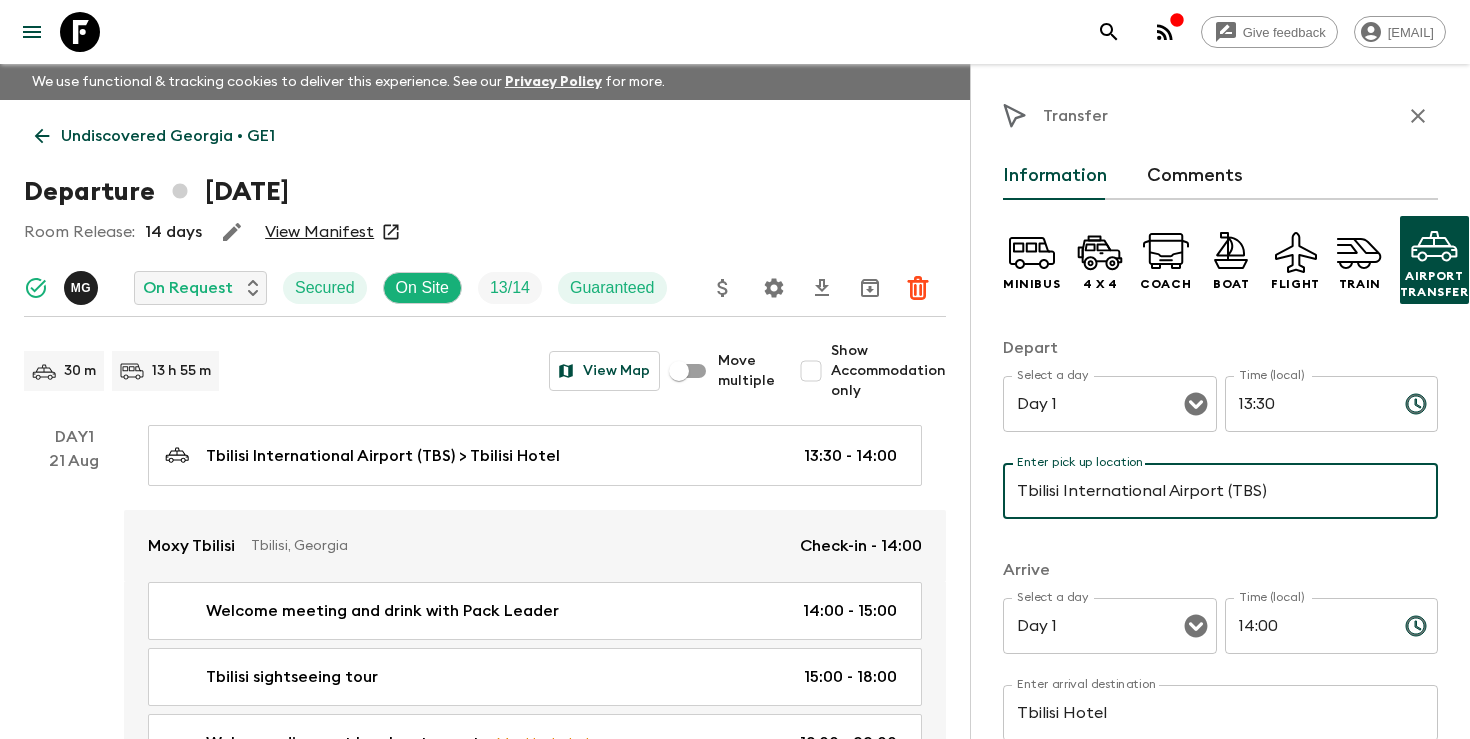 scroll, scrollTop: 0, scrollLeft: 0, axis: both 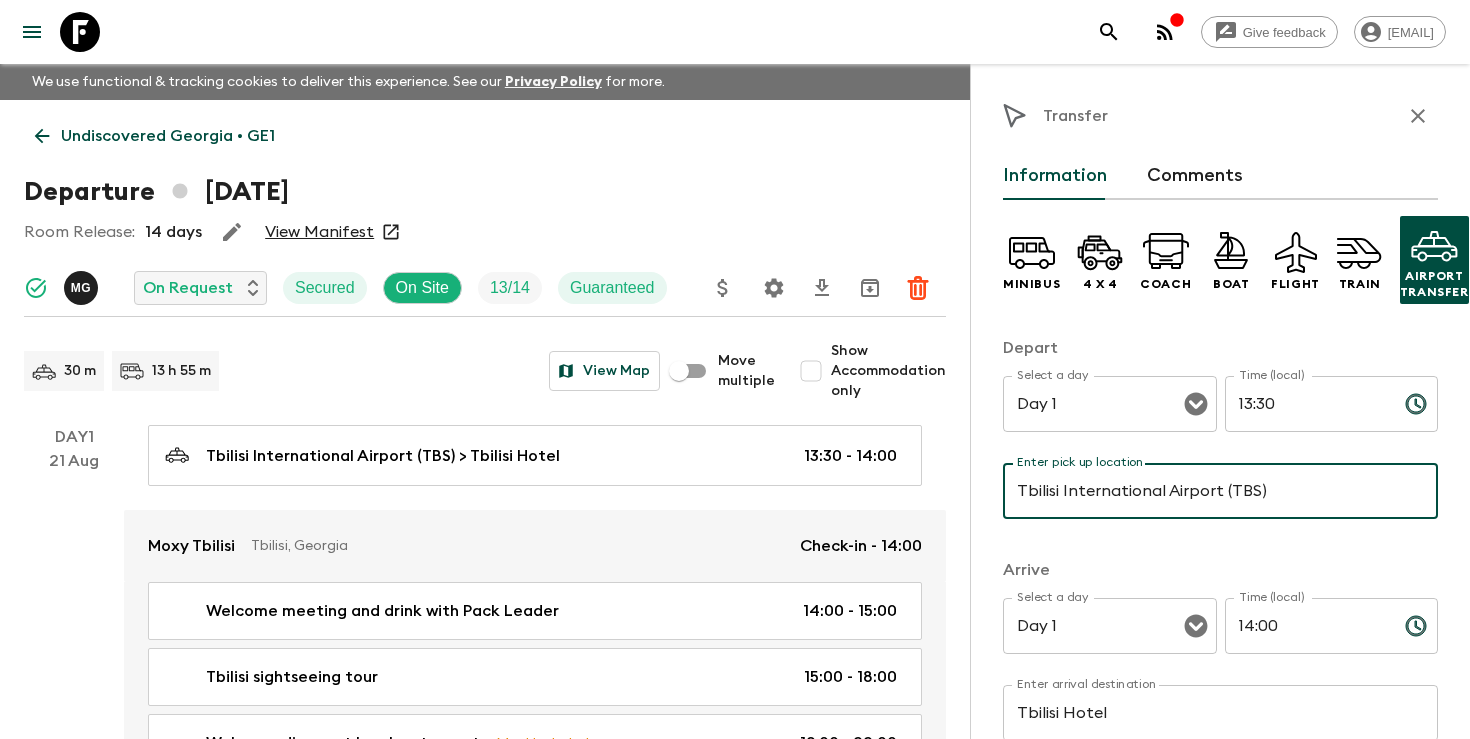 click 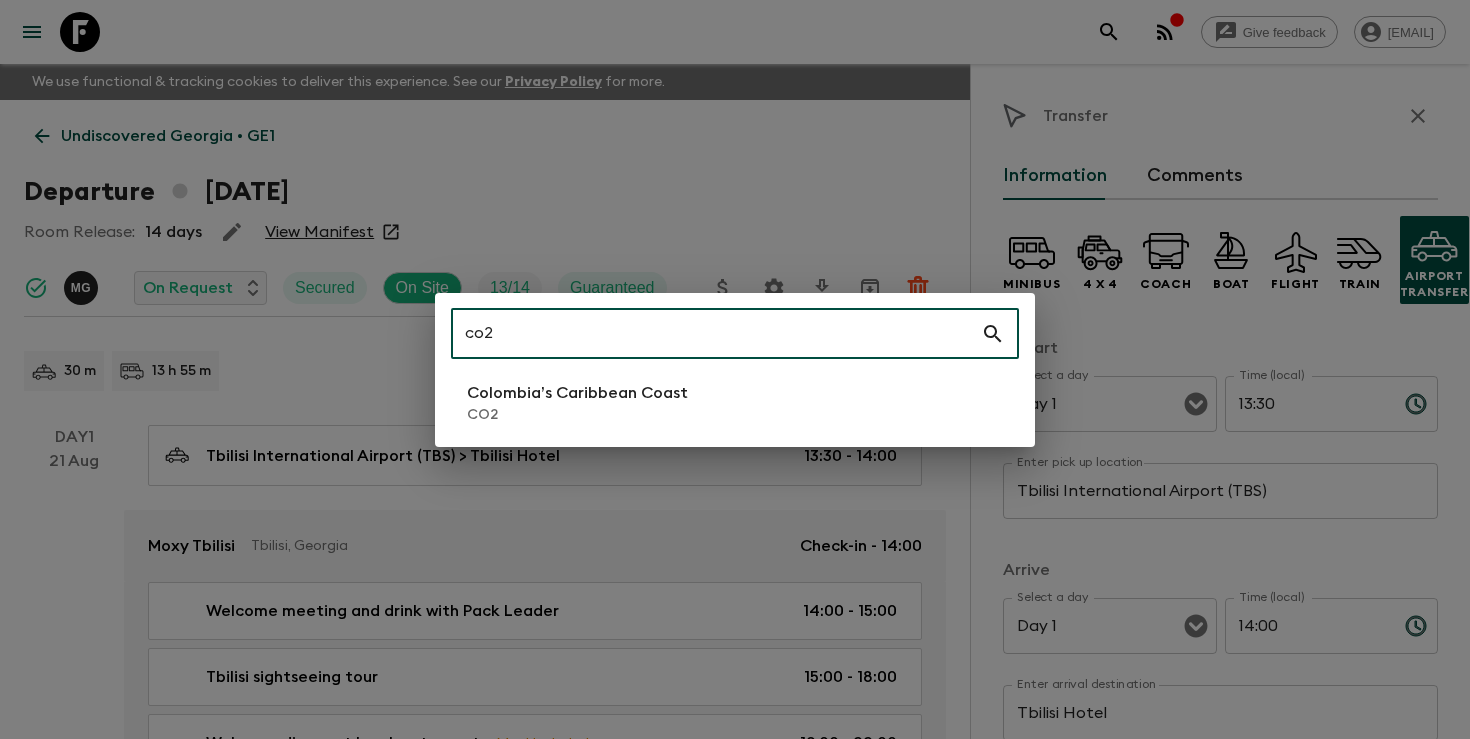 type on "co2" 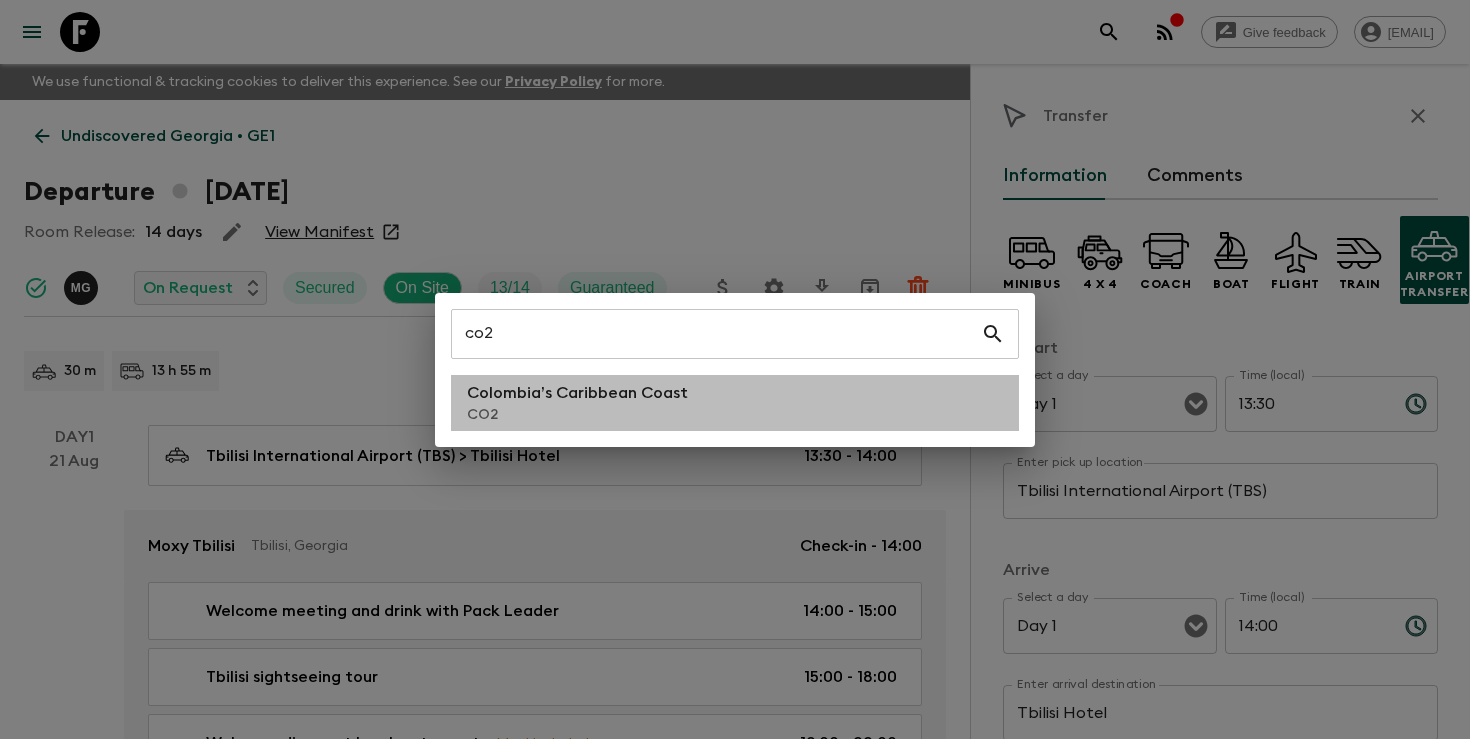 click on "CO2" at bounding box center [577, 415] 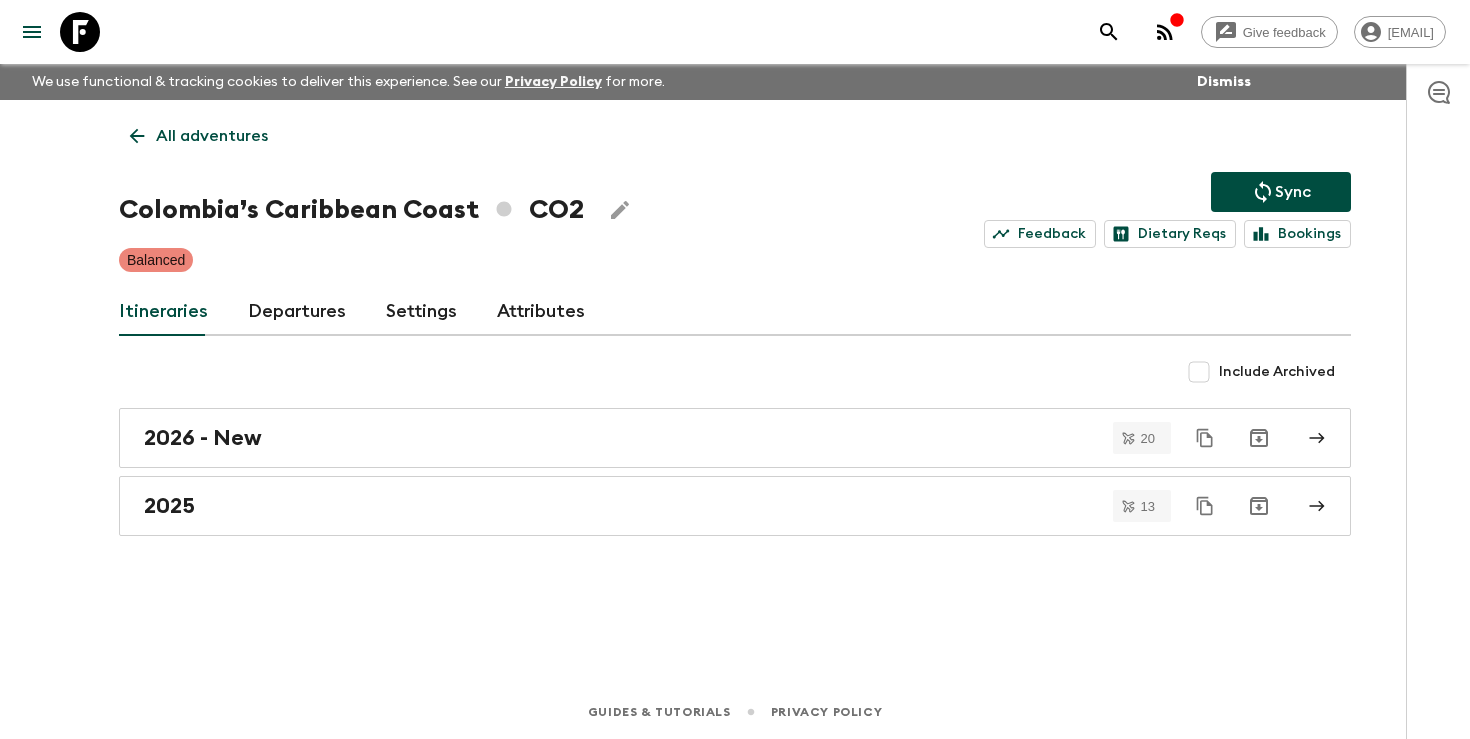 click on "Departures" at bounding box center [297, 312] 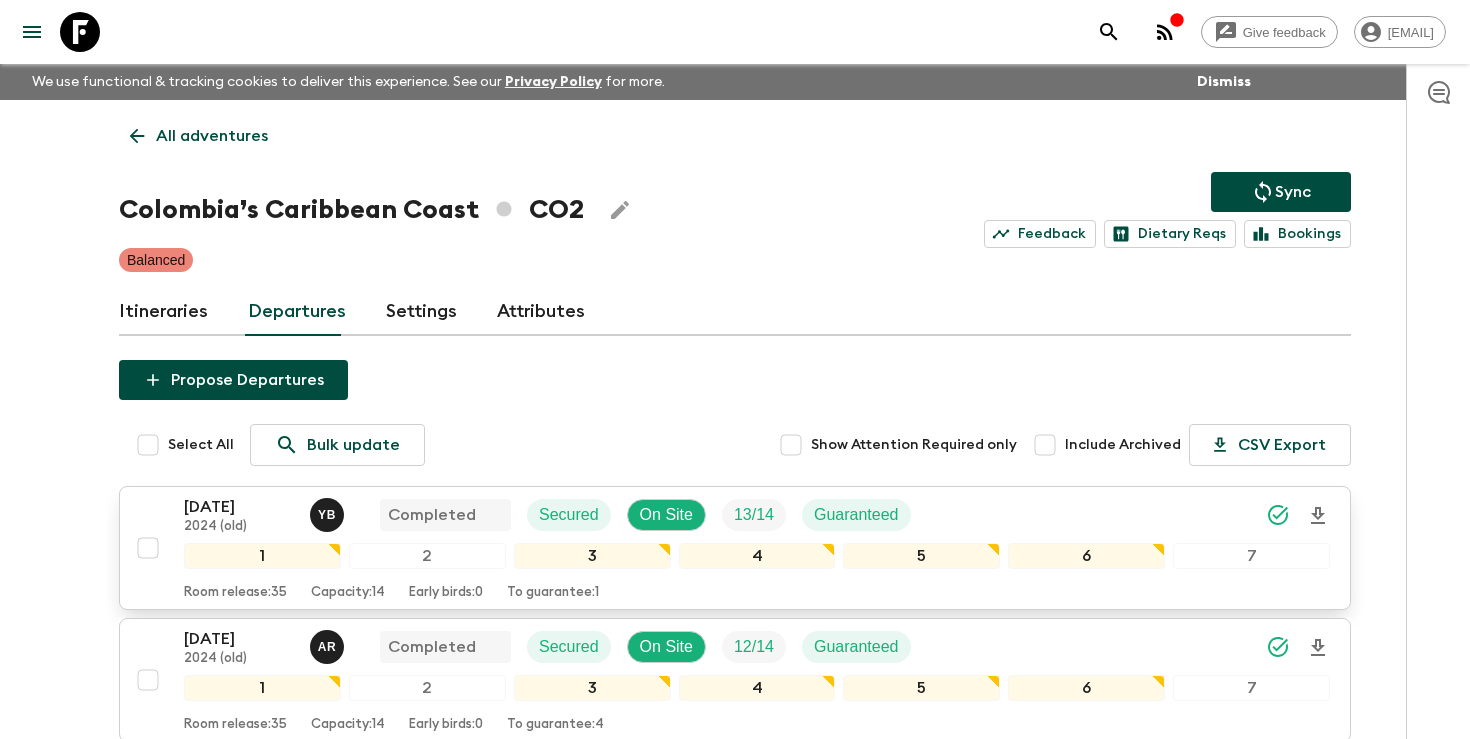 scroll, scrollTop: 1139, scrollLeft: 0, axis: vertical 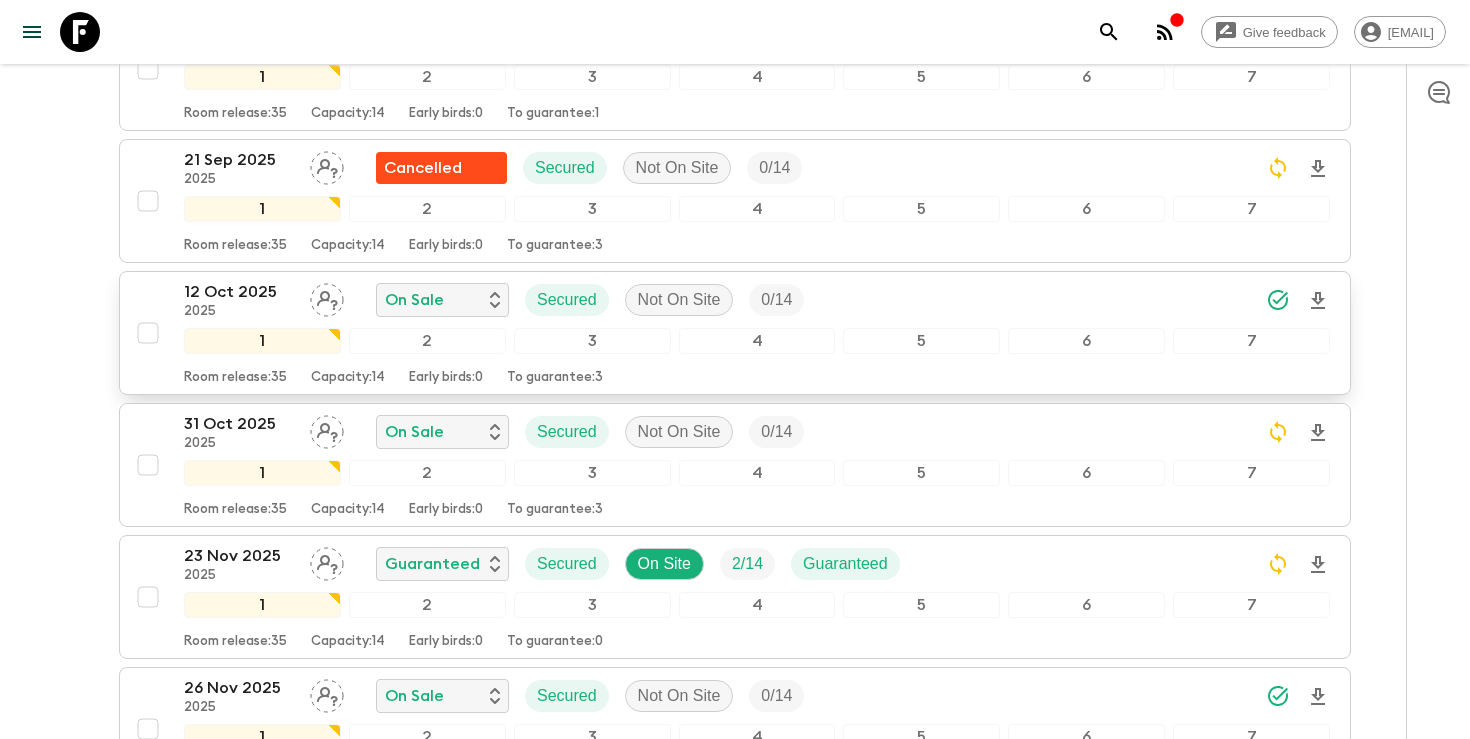 click on "12 Oct 2025" at bounding box center [239, 292] 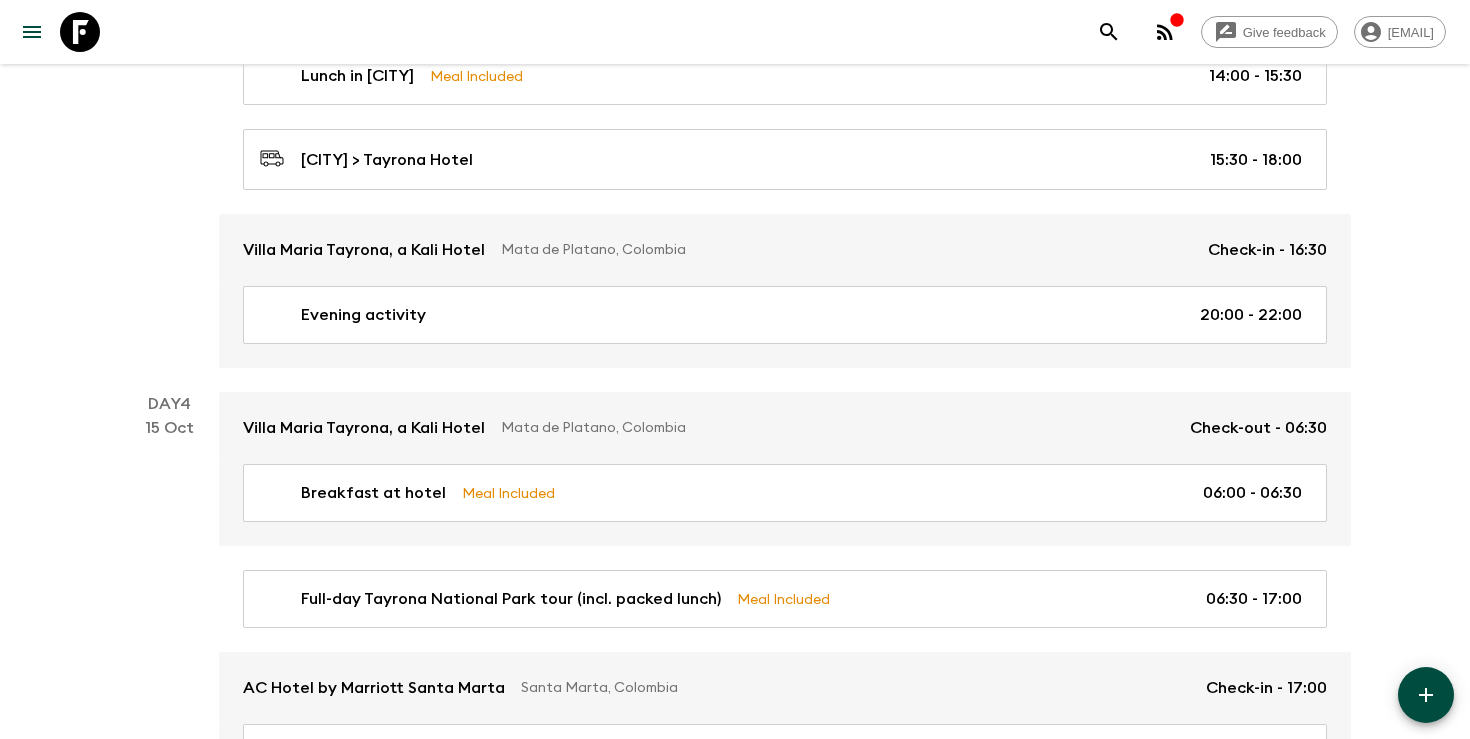 scroll, scrollTop: 2807, scrollLeft: 0, axis: vertical 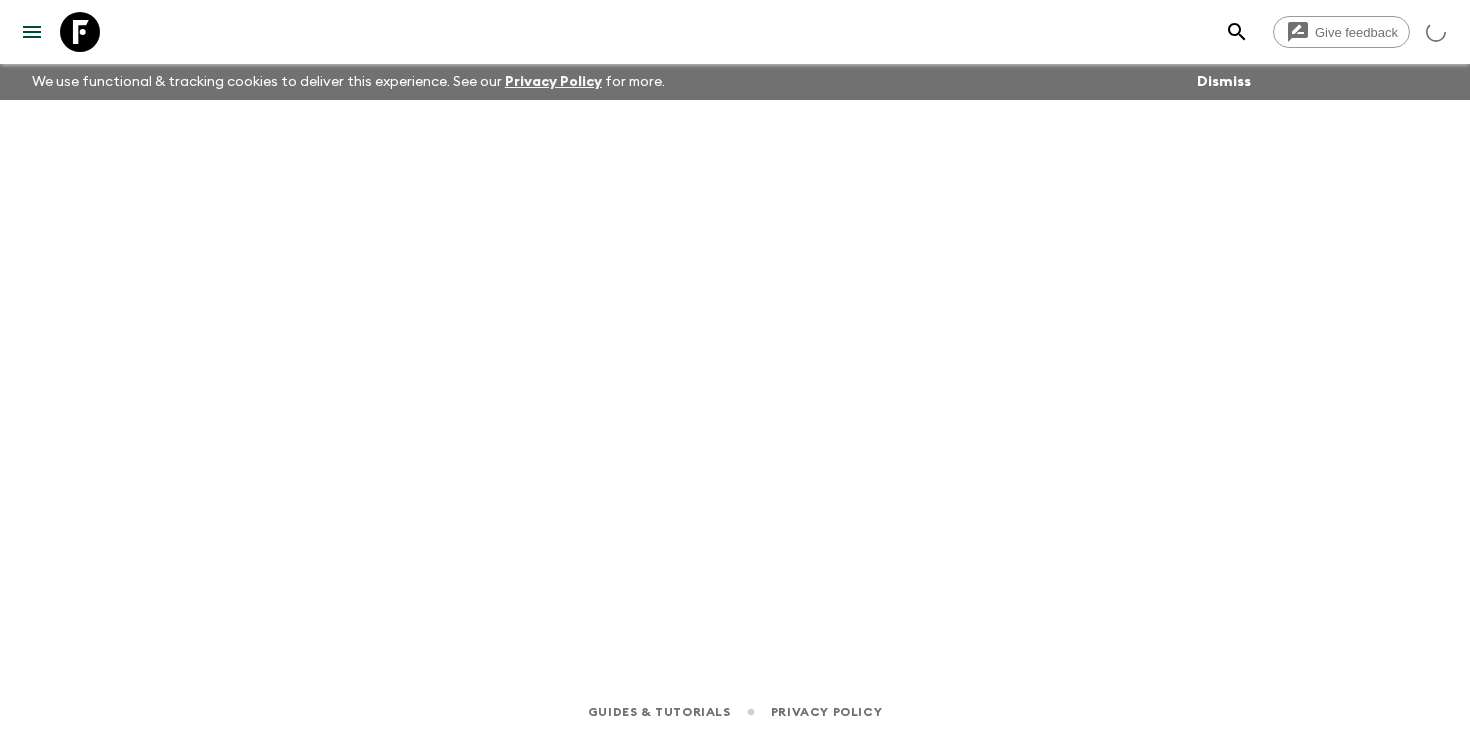 click 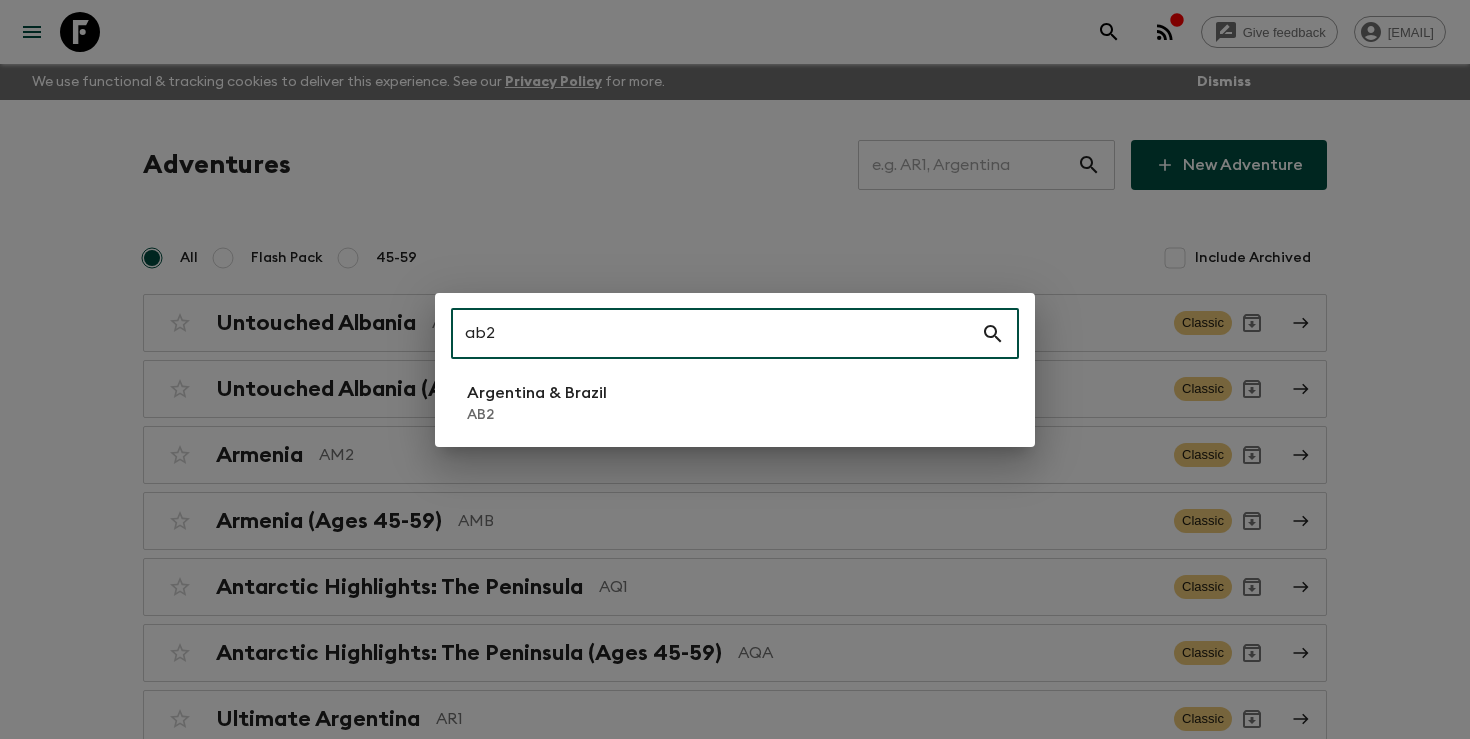 type on "ab2" 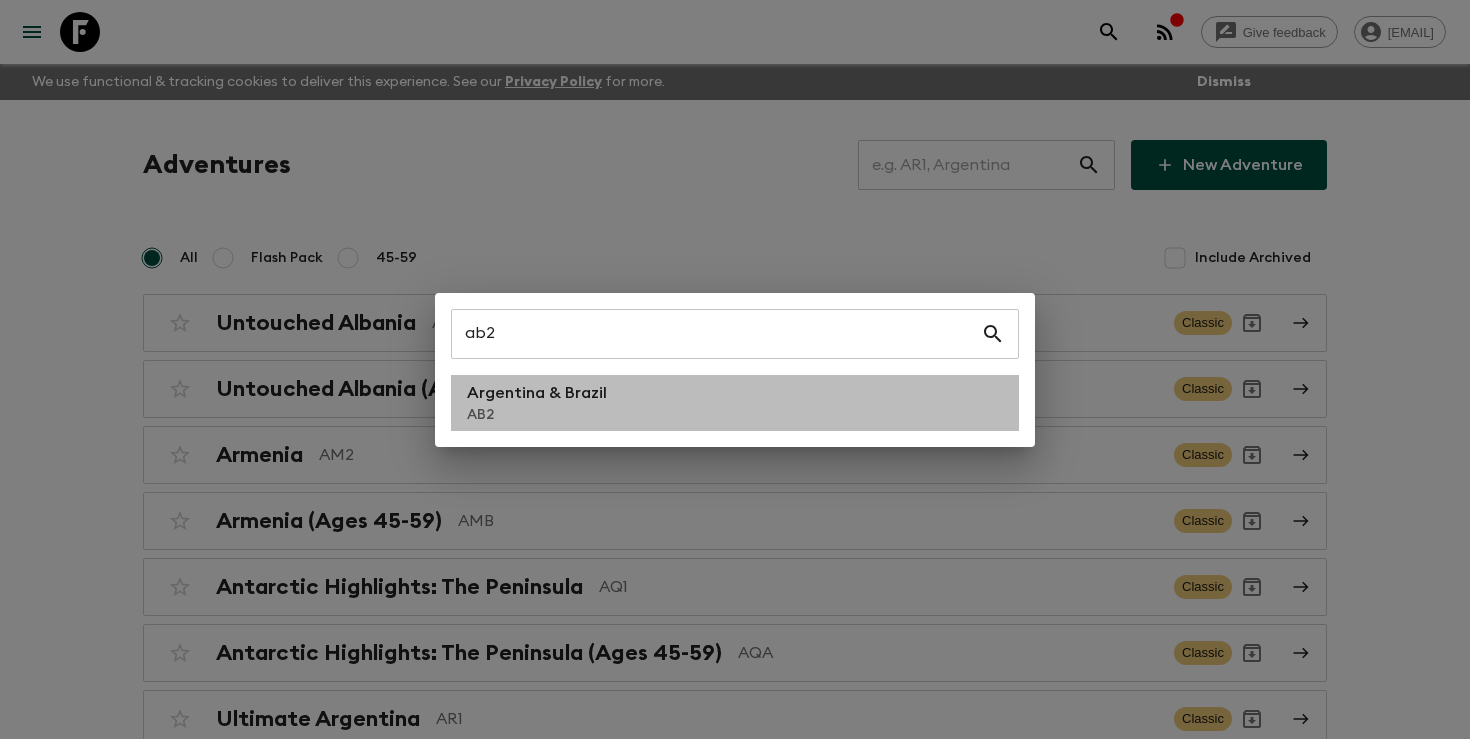 click on "Argentina & Brazil AB2" at bounding box center [735, 403] 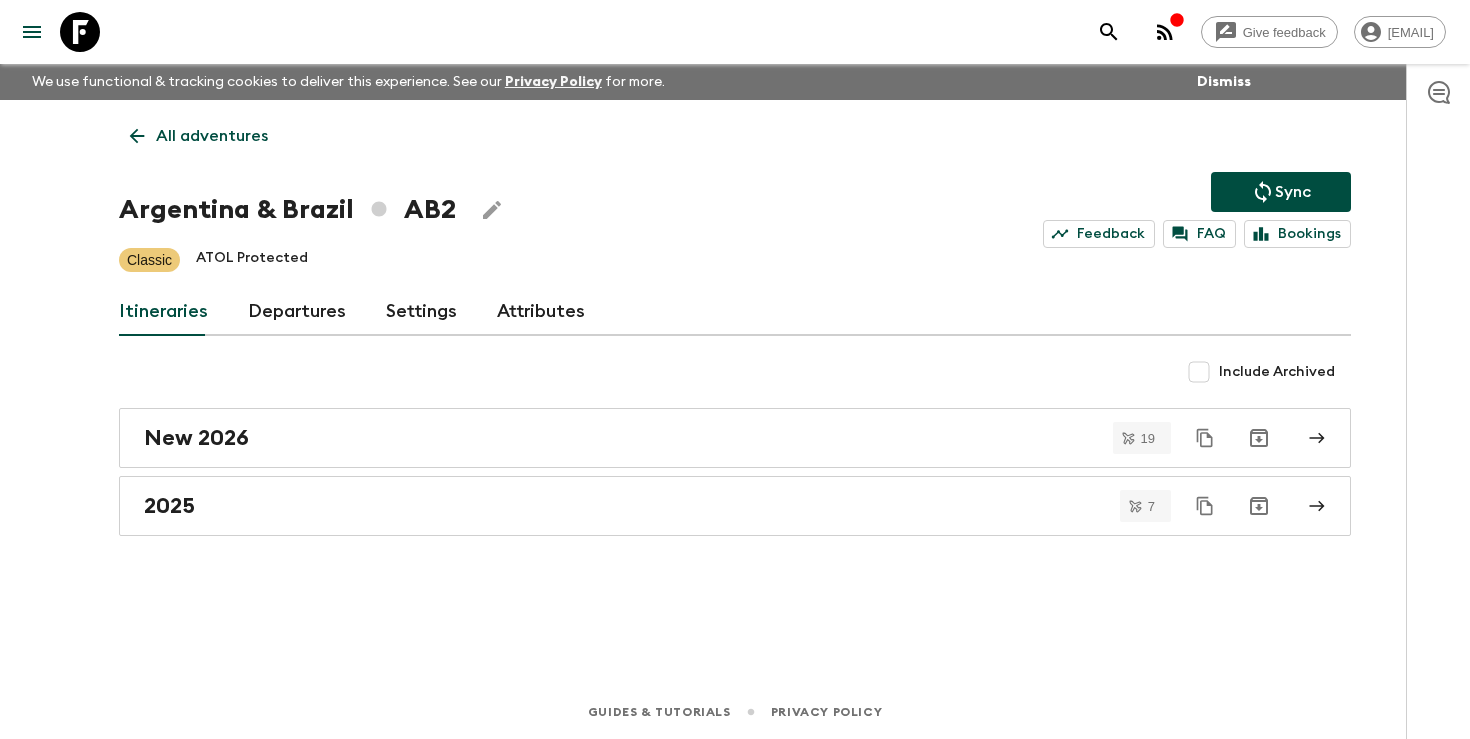 click on "Departures" at bounding box center (297, 312) 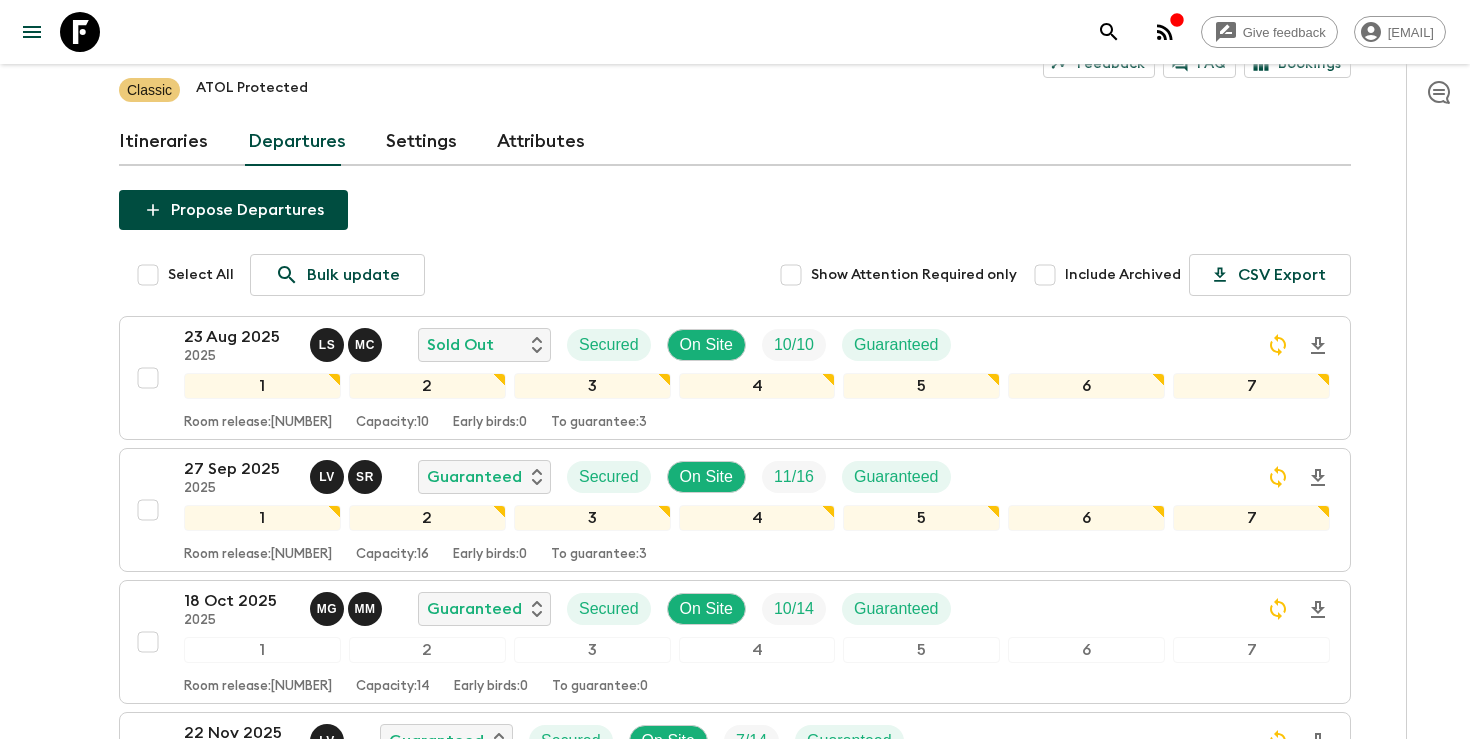 scroll, scrollTop: 172, scrollLeft: 0, axis: vertical 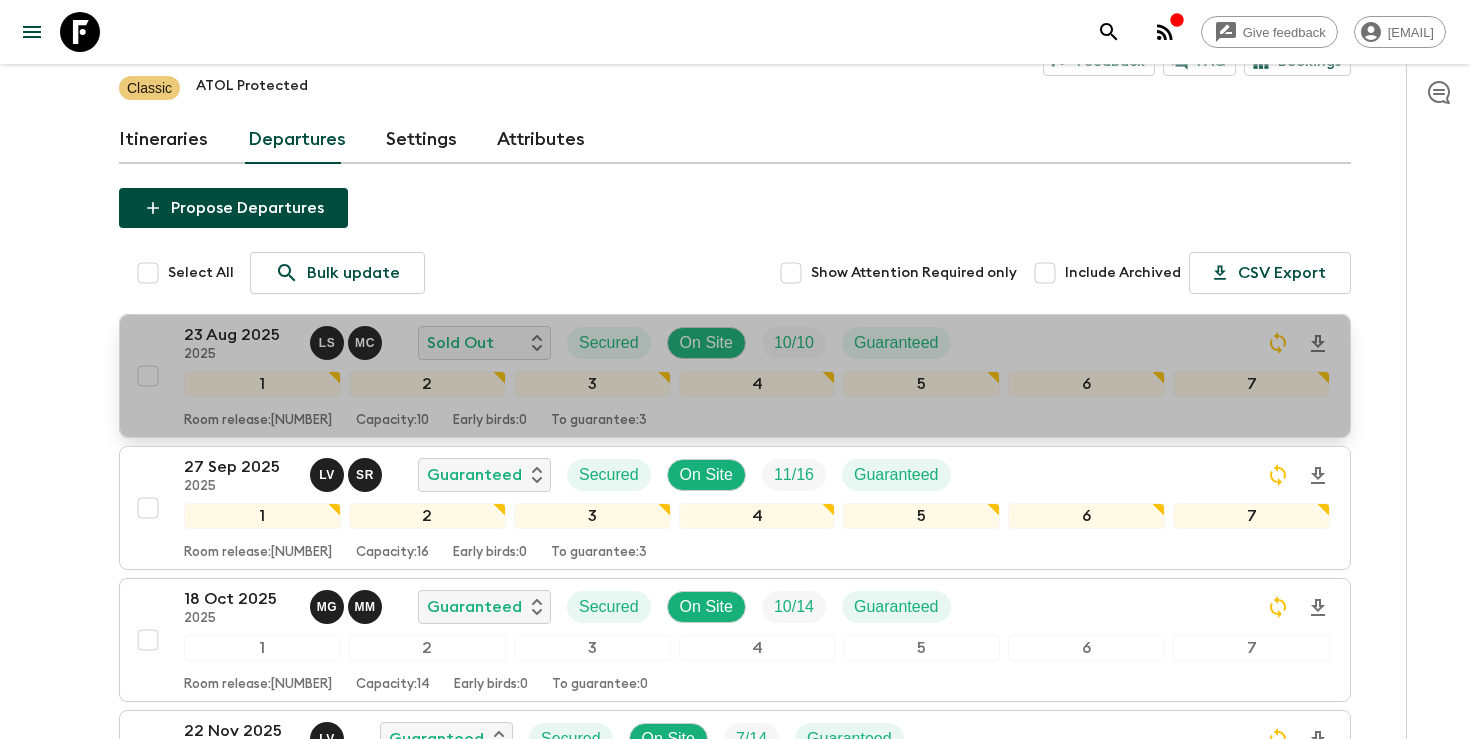 click on "[DAY] [MONTH] [YEAR] [YEAR] L S M C Sold Out Secured On Site 10 / 10 Guaranteed" at bounding box center [757, 343] 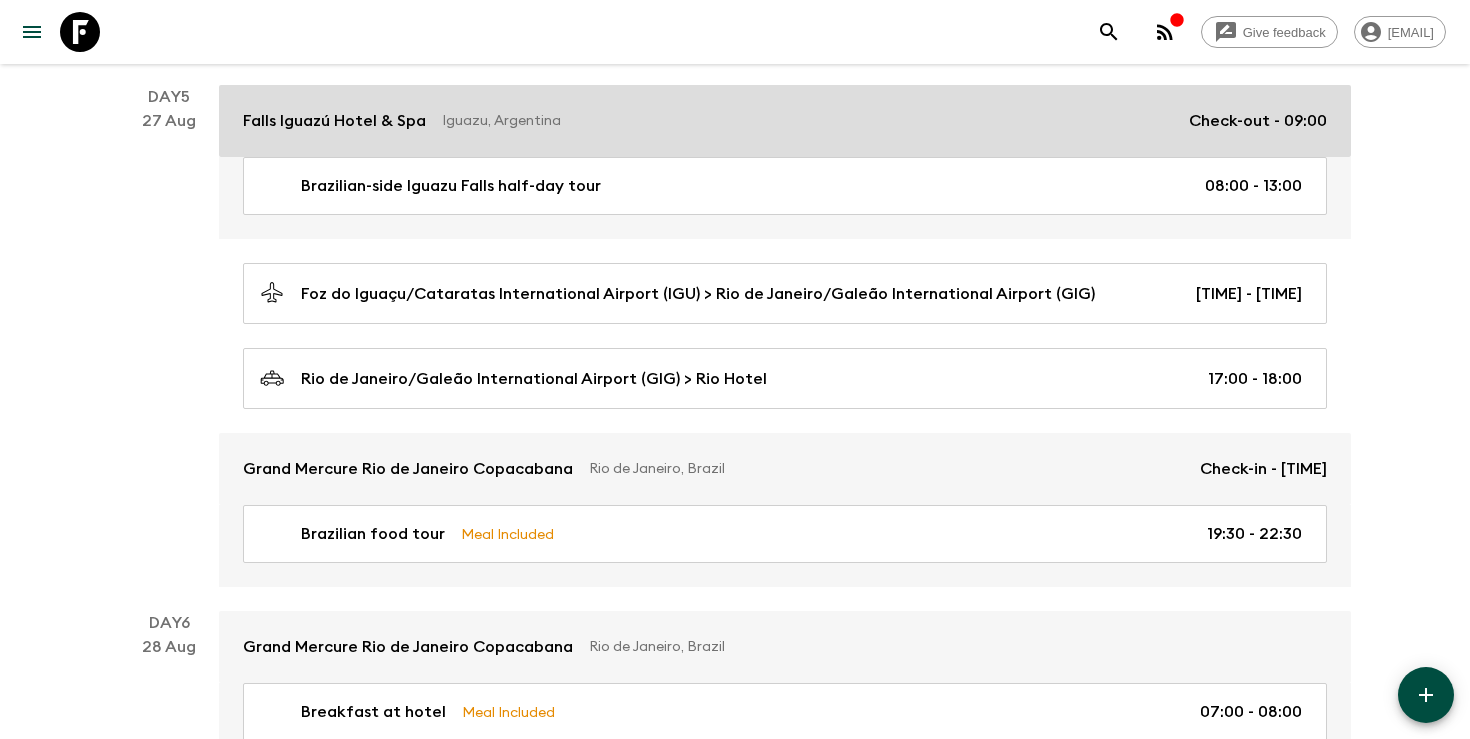 scroll, scrollTop: 2353, scrollLeft: 0, axis: vertical 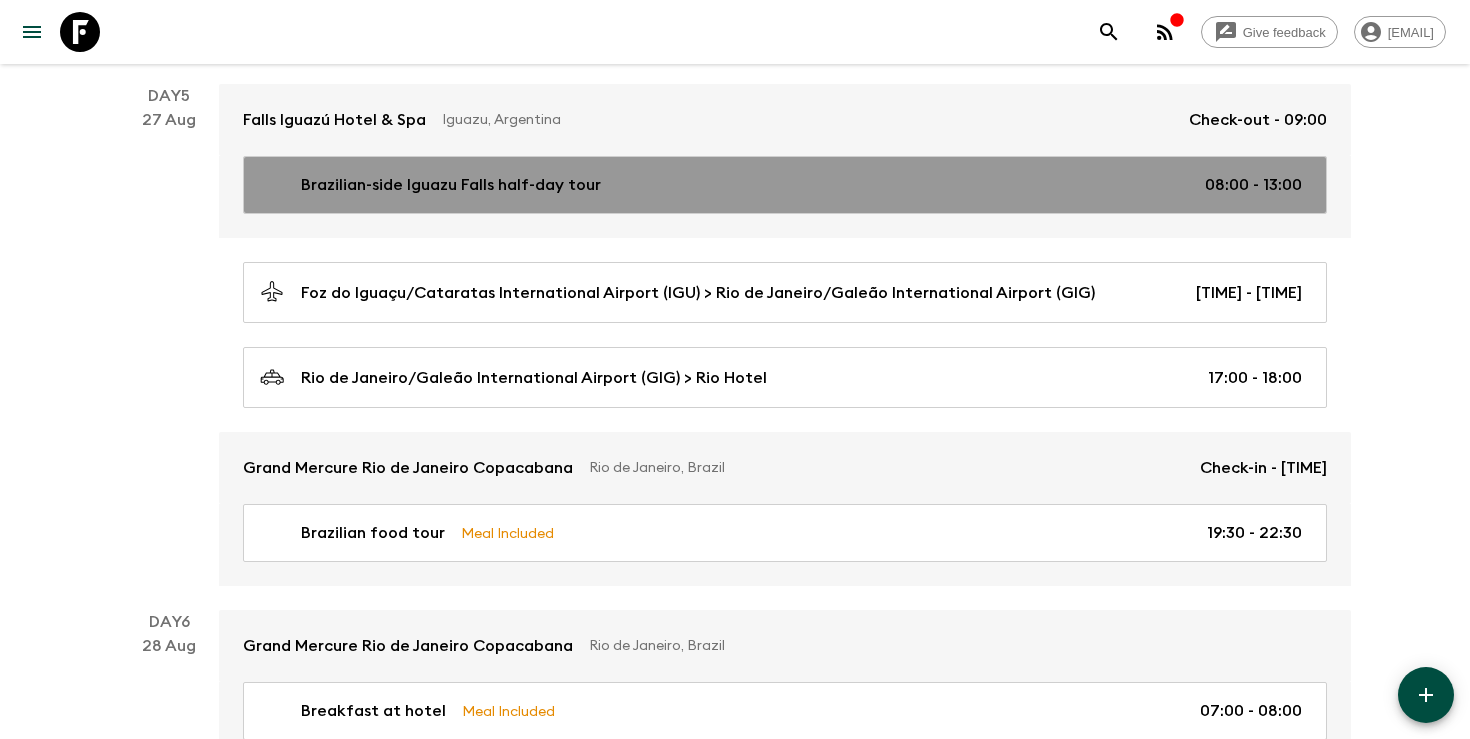click on "Brazilian-side Iguazu Falls half-day tour [TIME] - [TIME]" at bounding box center (781, 185) 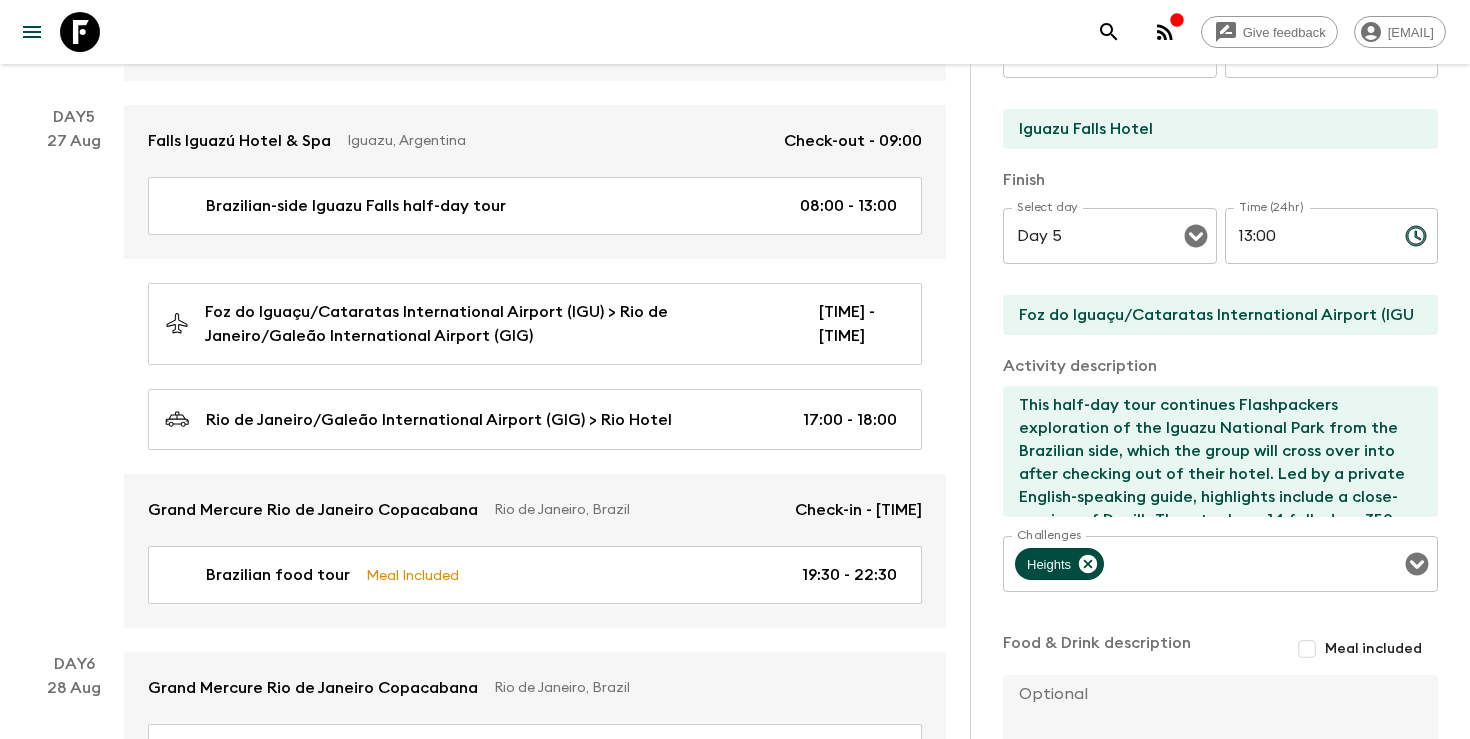 scroll, scrollTop: 435, scrollLeft: 0, axis: vertical 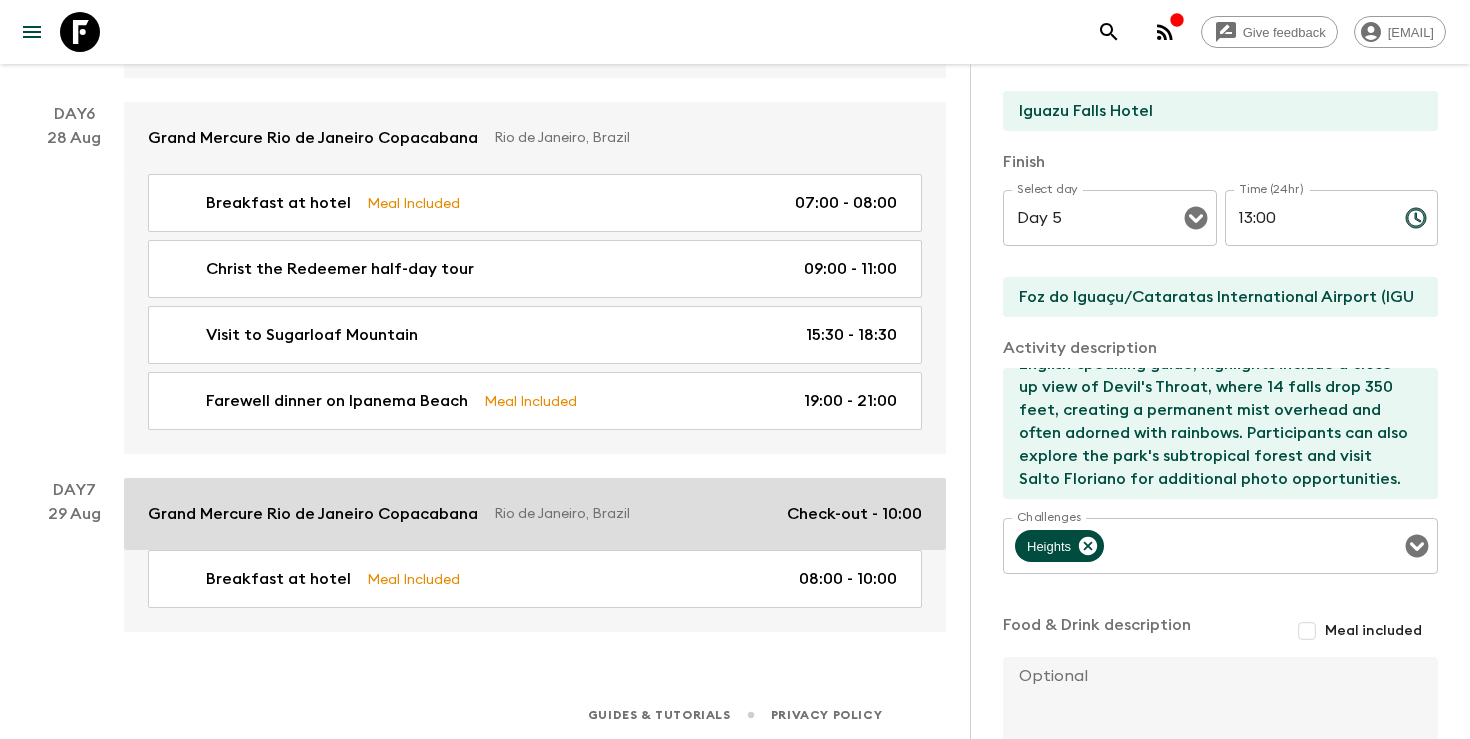 click on "Rio de Janeiro, Brazil" at bounding box center (632, 514) 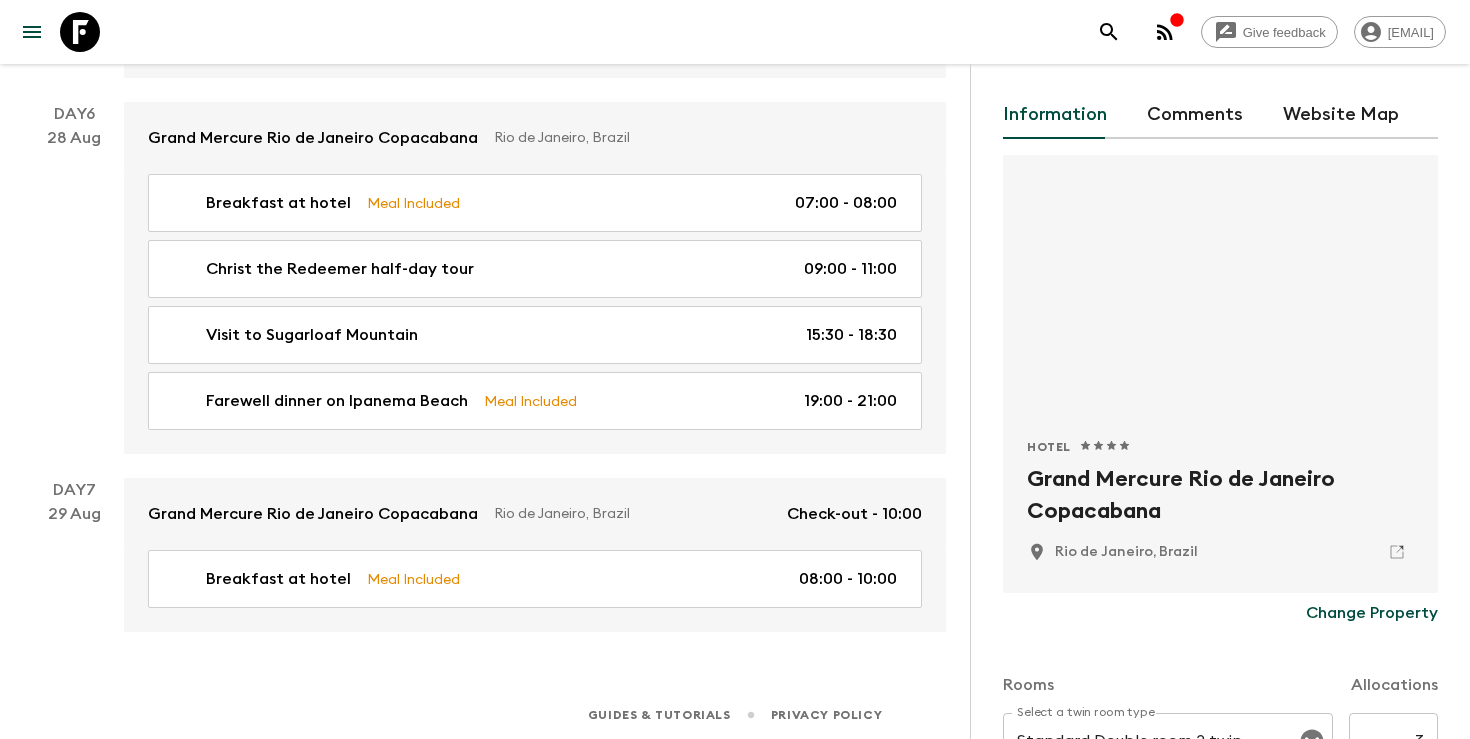 scroll, scrollTop: 63, scrollLeft: 0, axis: vertical 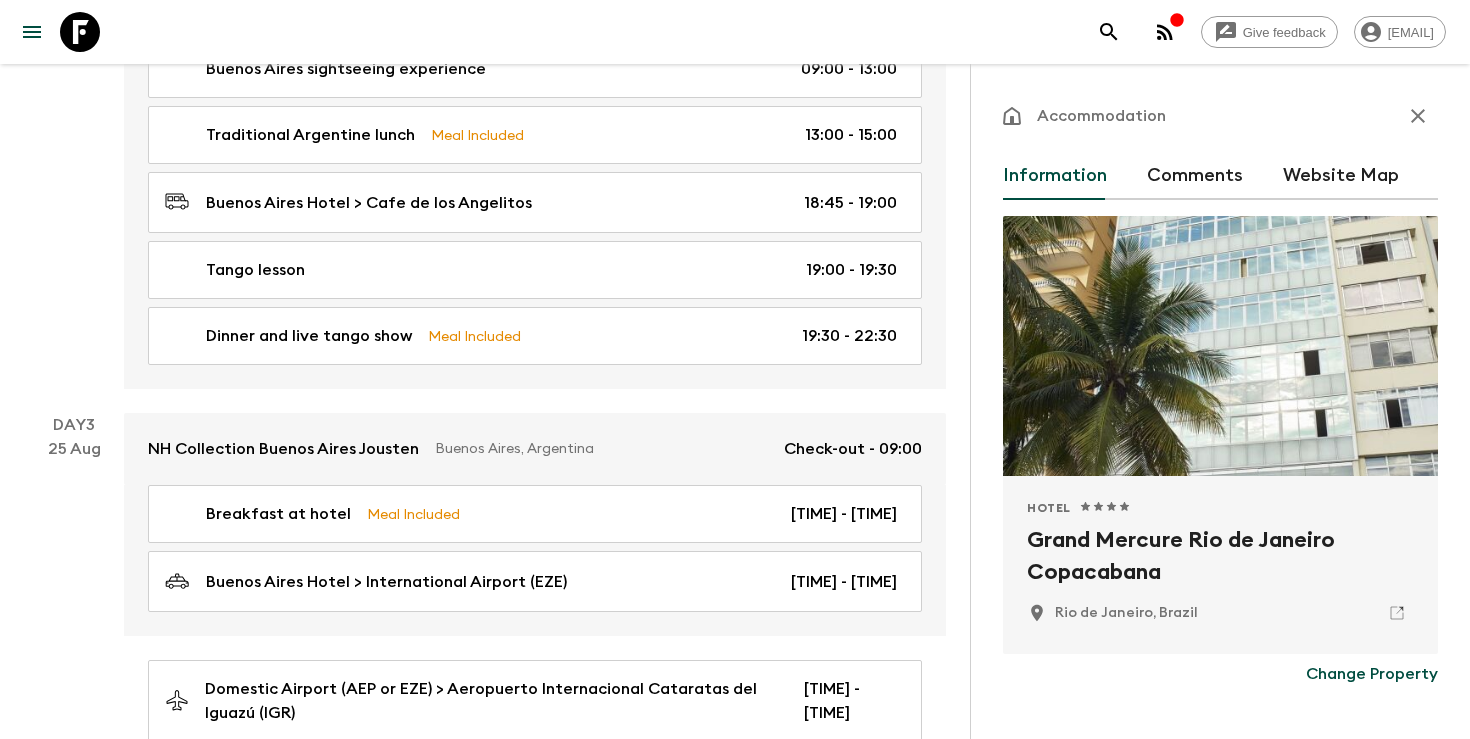 click 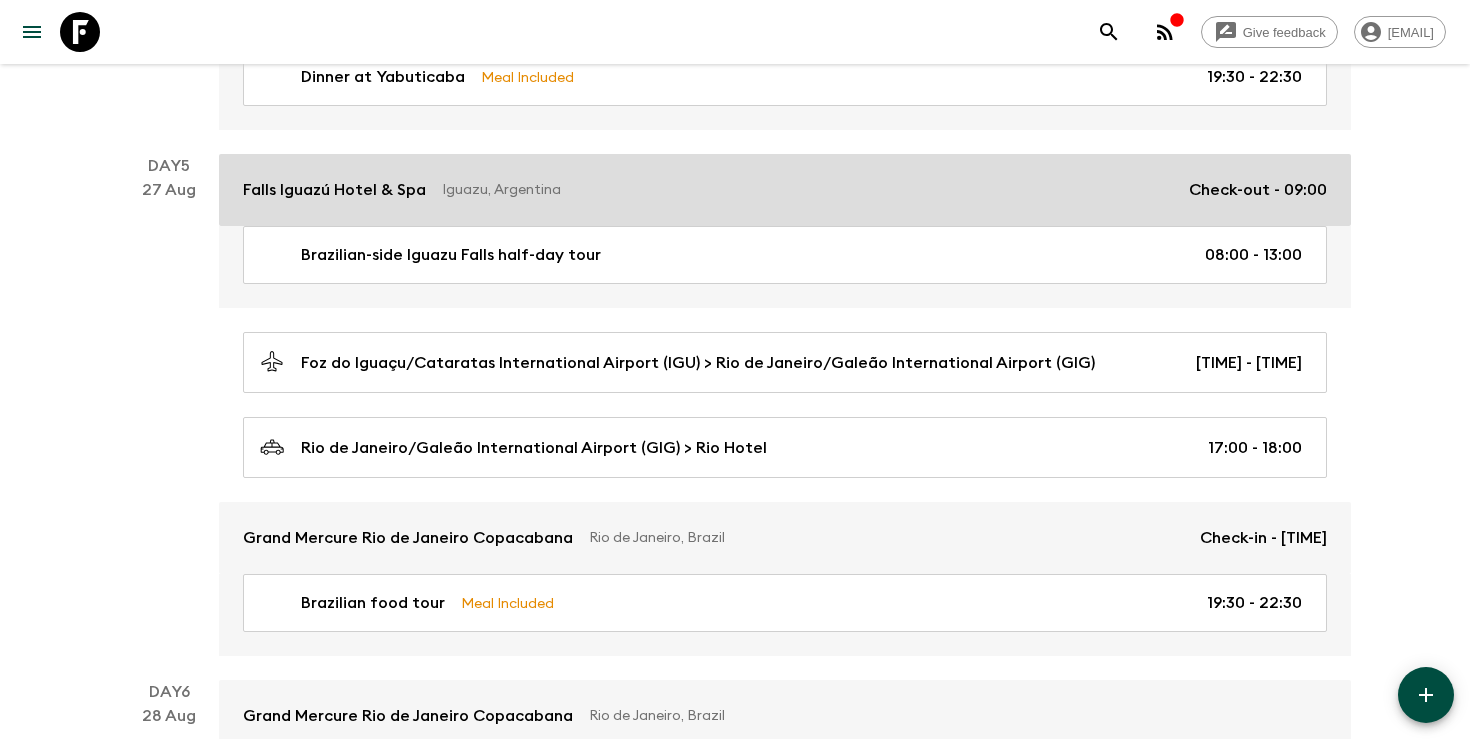 scroll, scrollTop: 2289, scrollLeft: 0, axis: vertical 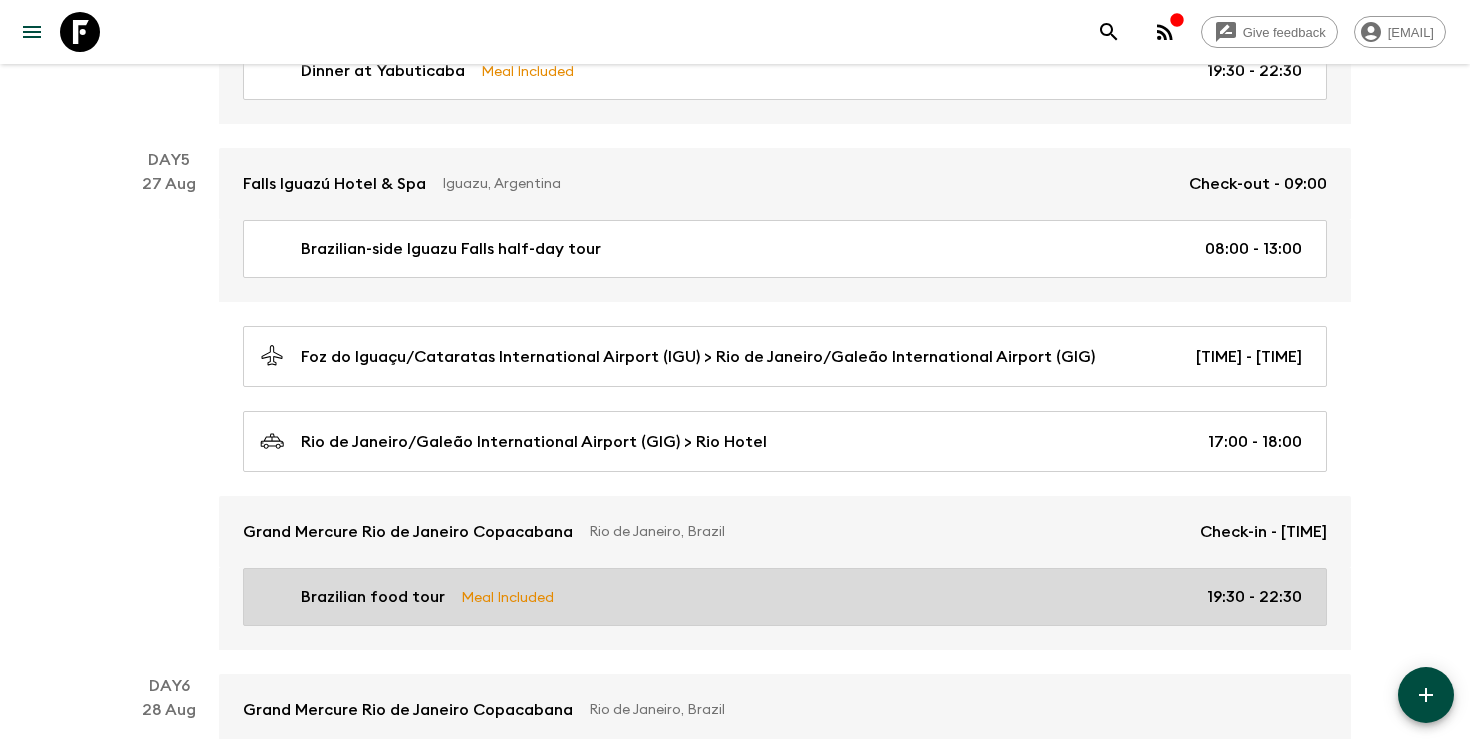 click on "Brazilian food tour Meal Included [TIME] - [TIME]" at bounding box center [781, 597] 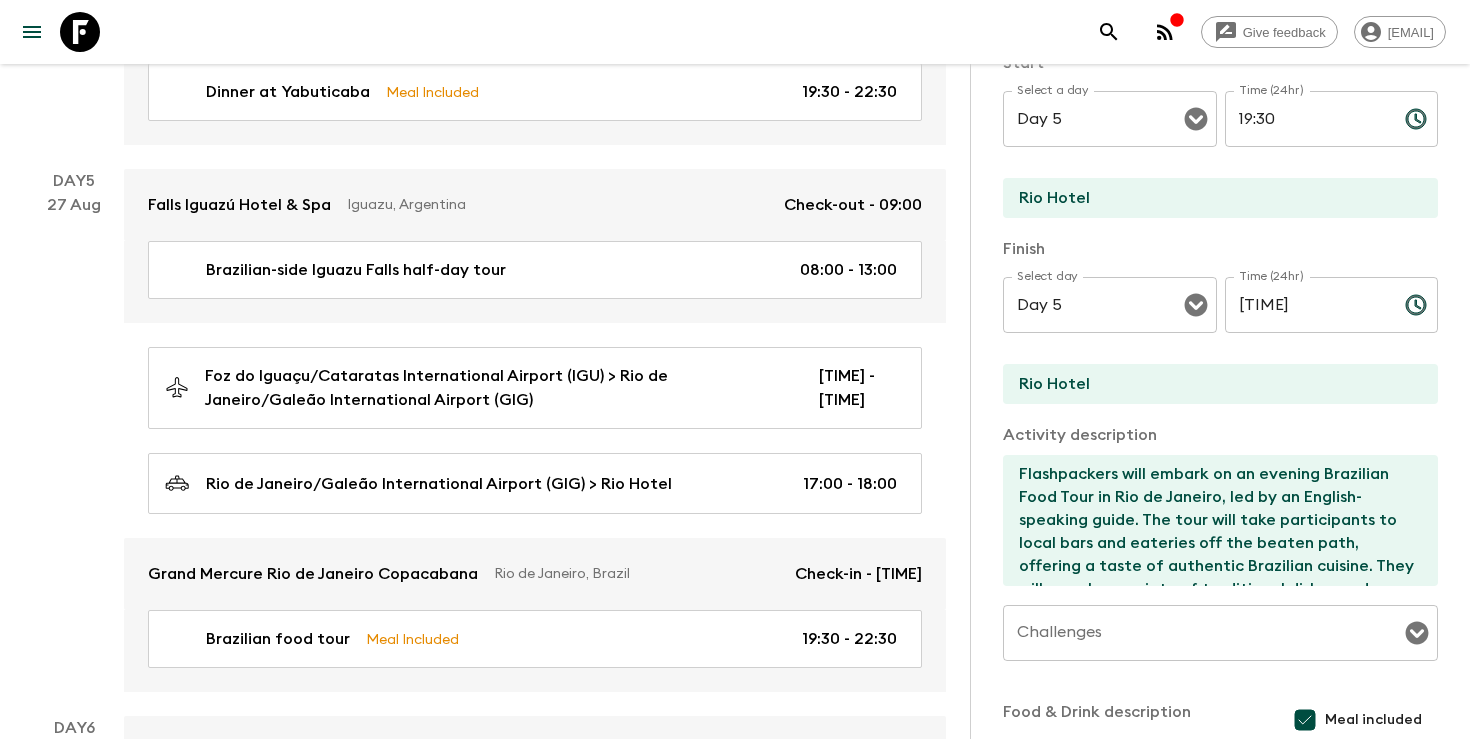 scroll, scrollTop: 358, scrollLeft: 0, axis: vertical 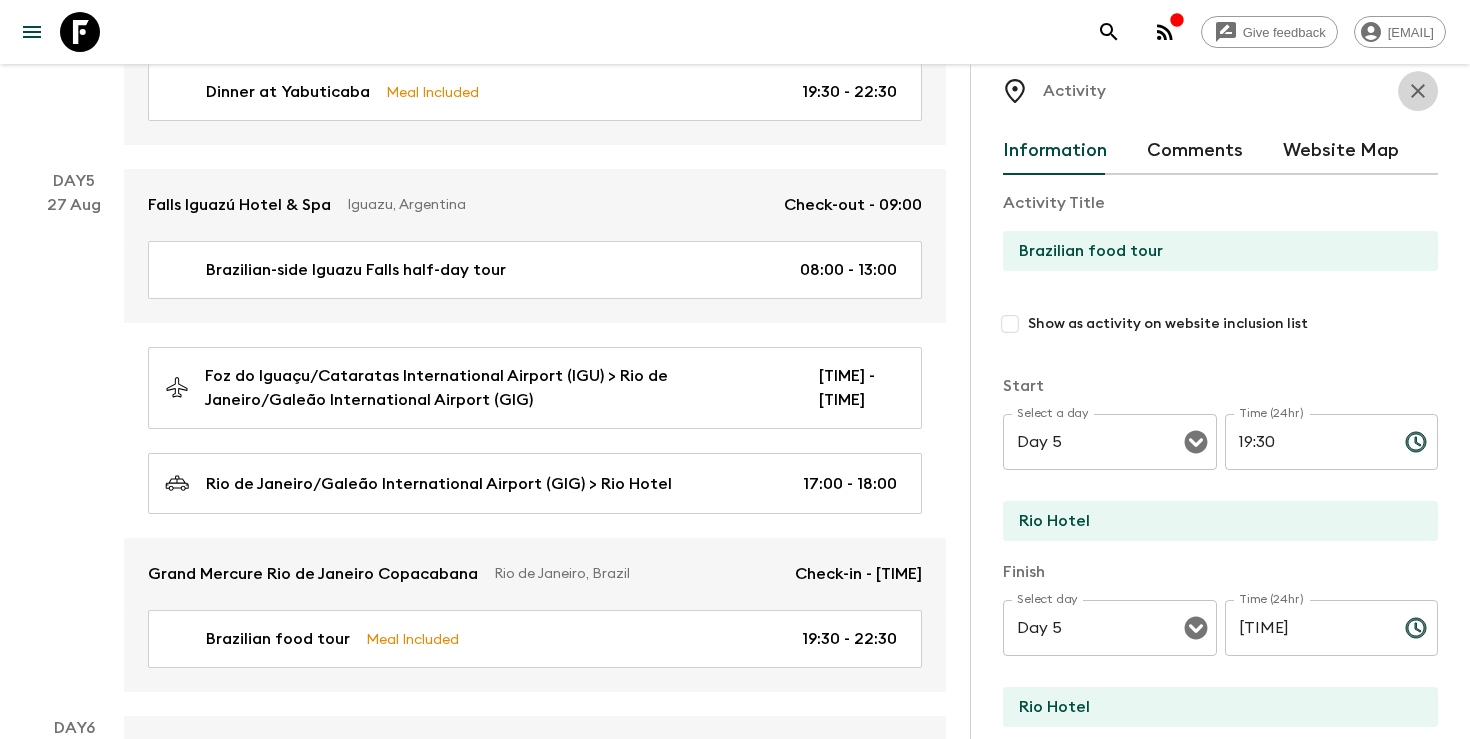 click 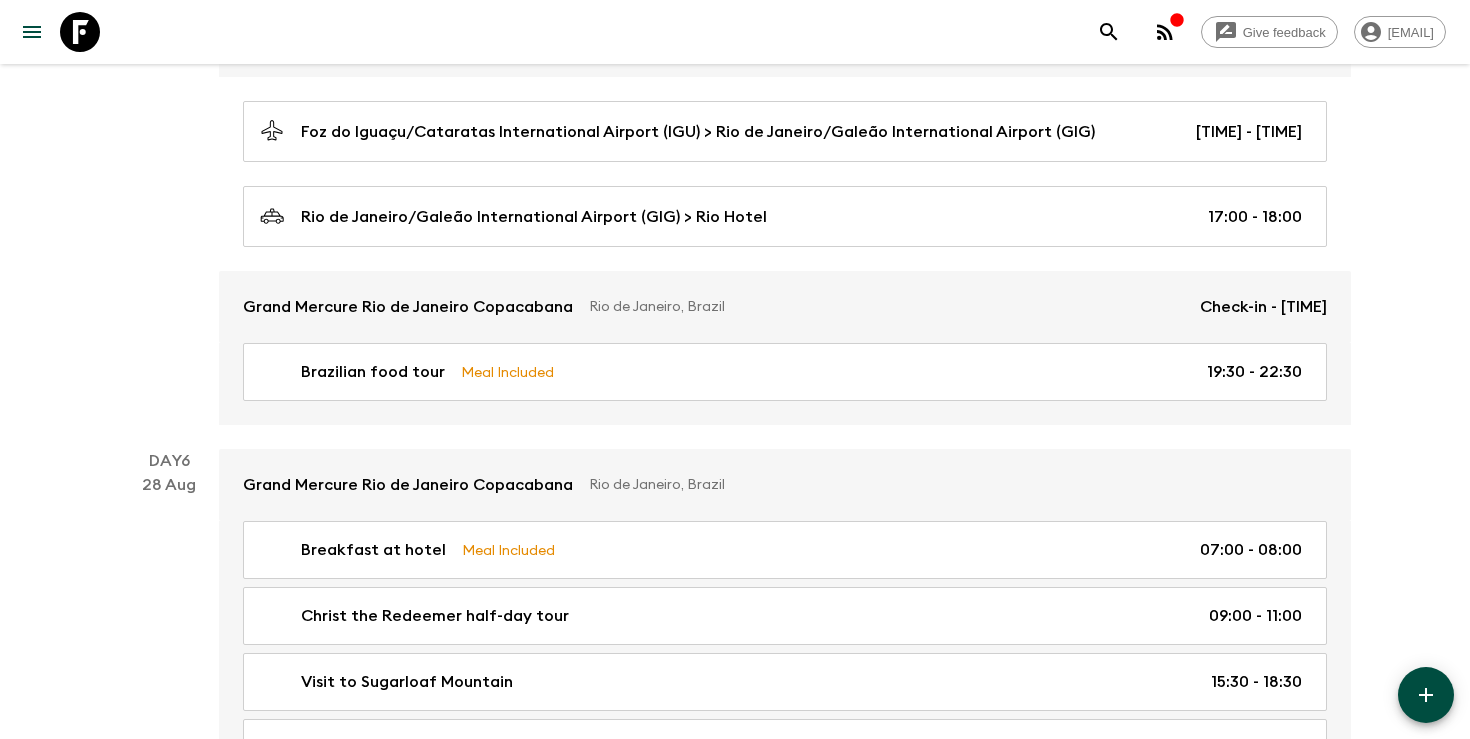 scroll, scrollTop: 2512, scrollLeft: 0, axis: vertical 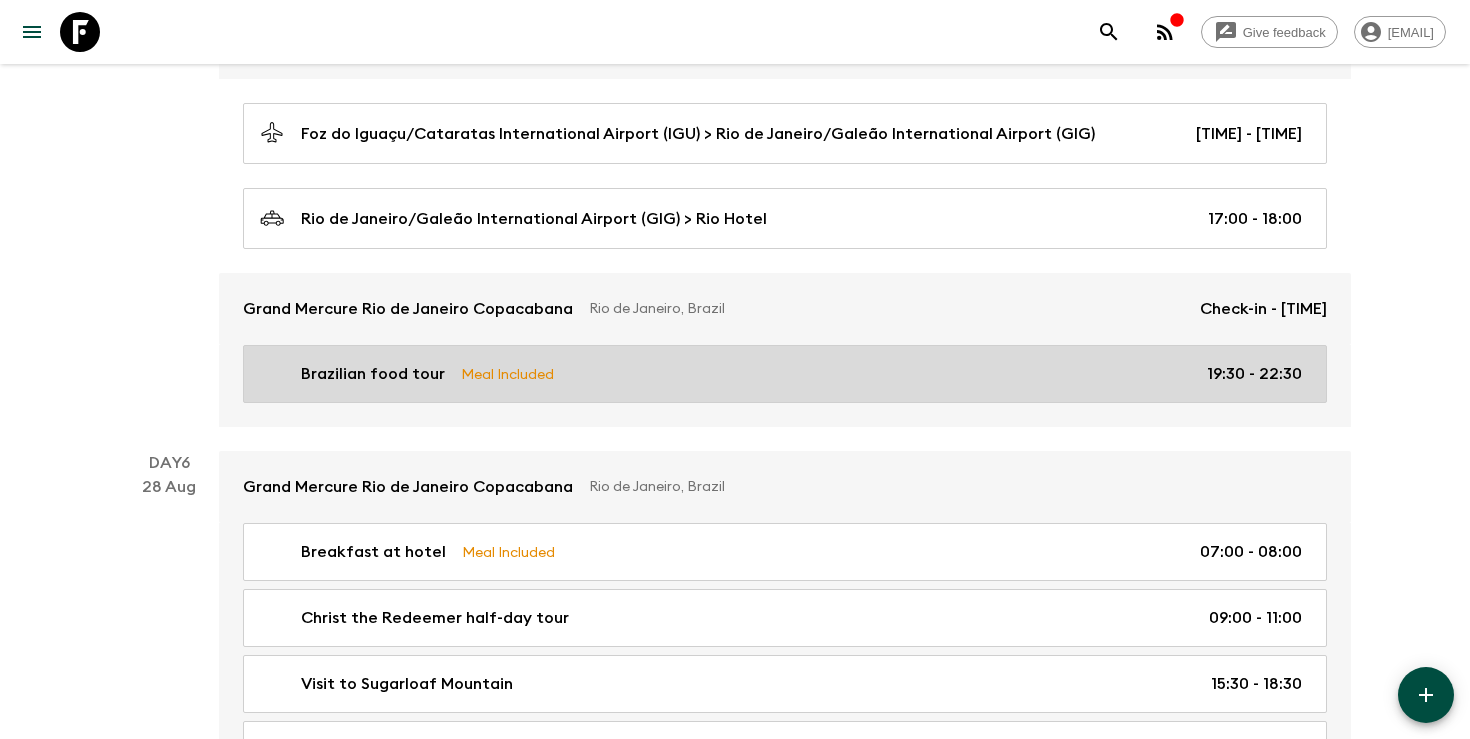 click on "Brazilian food tour" at bounding box center (373, 374) 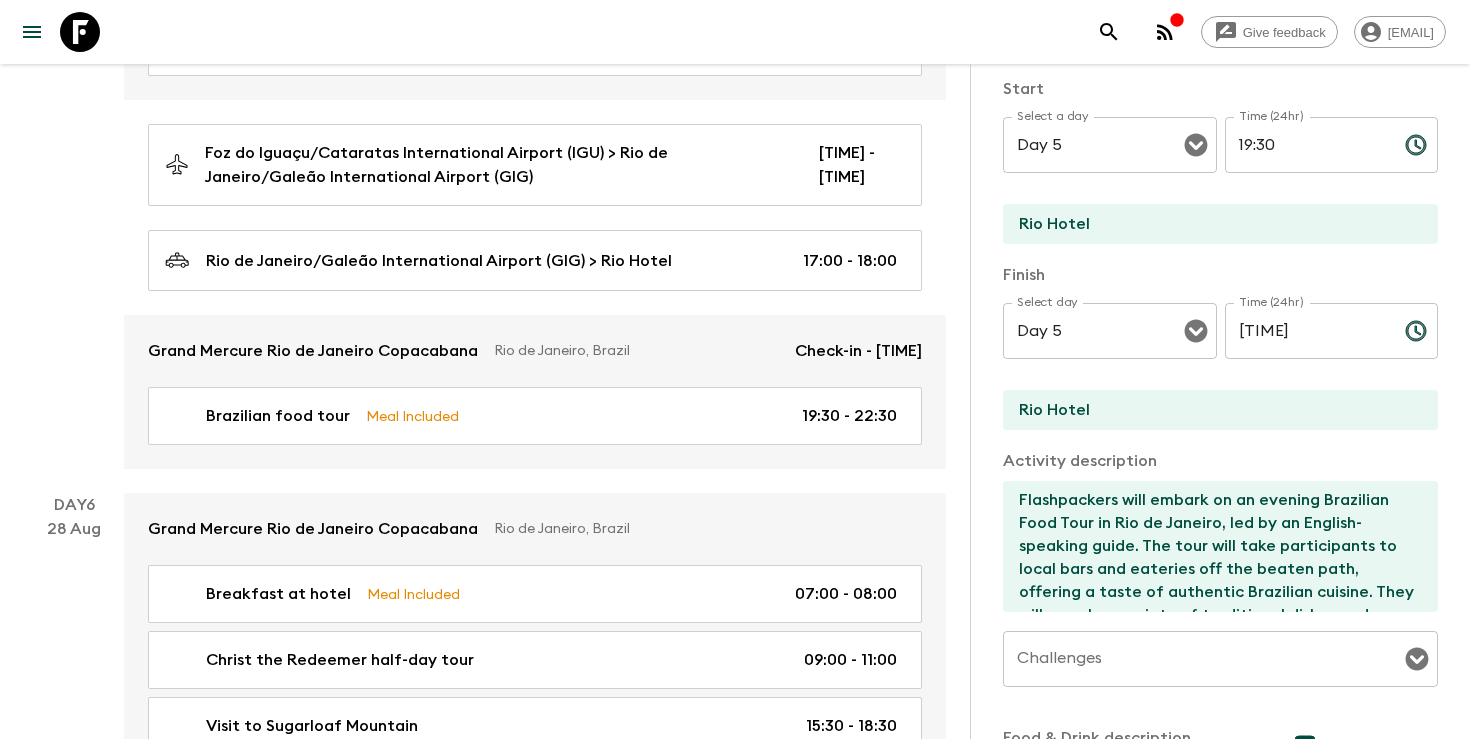 scroll, scrollTop: 331, scrollLeft: 0, axis: vertical 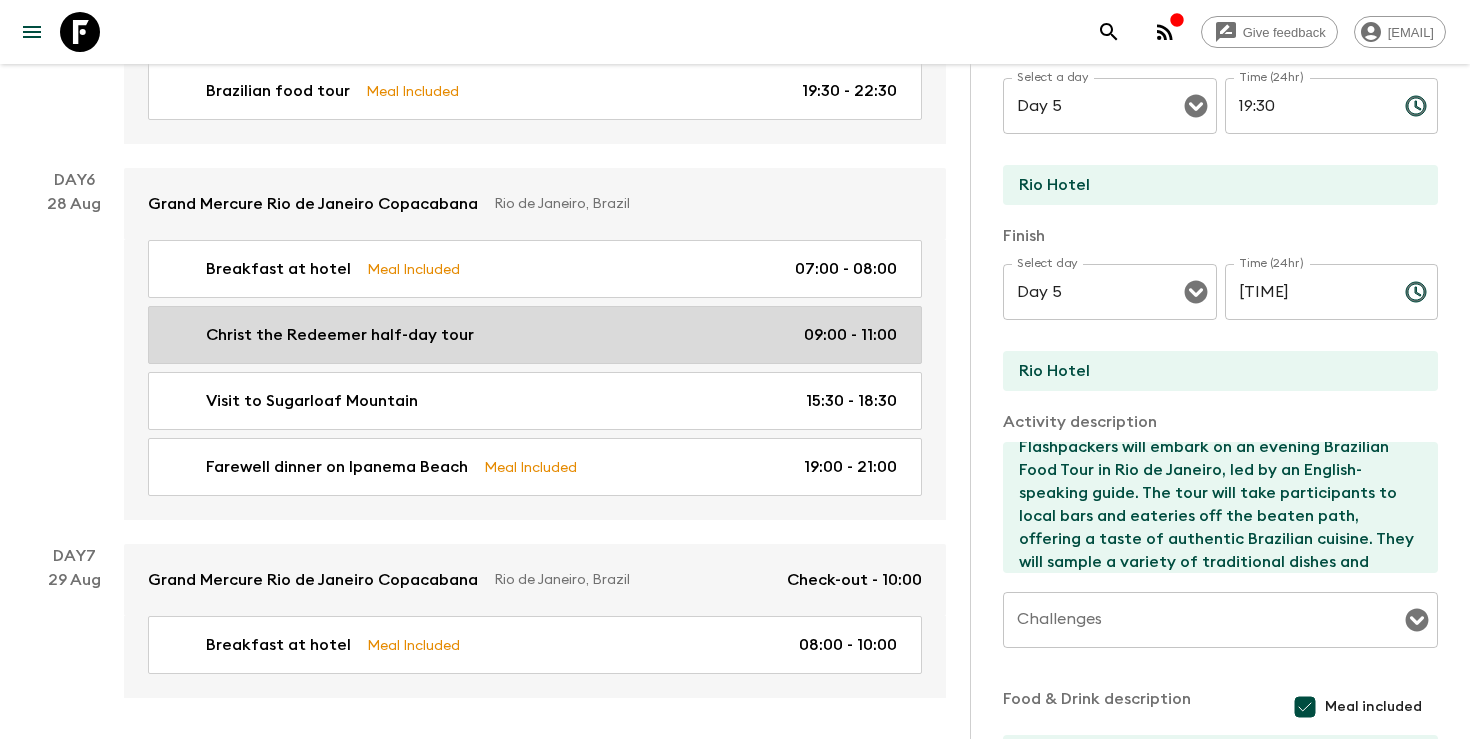click on "Christ the Redeemer half-day tour [TIME] - [TIME]" at bounding box center (535, 335) 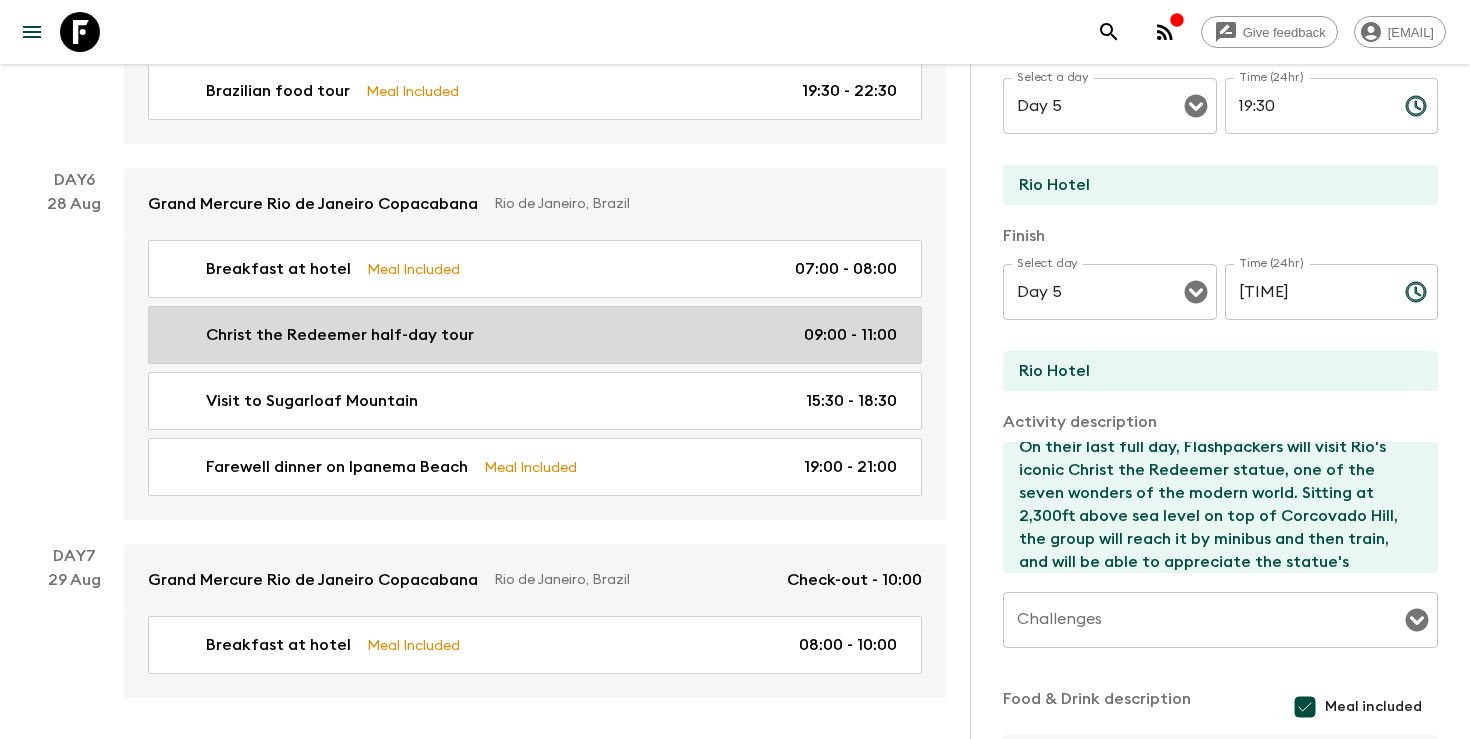 type on "Day 6" 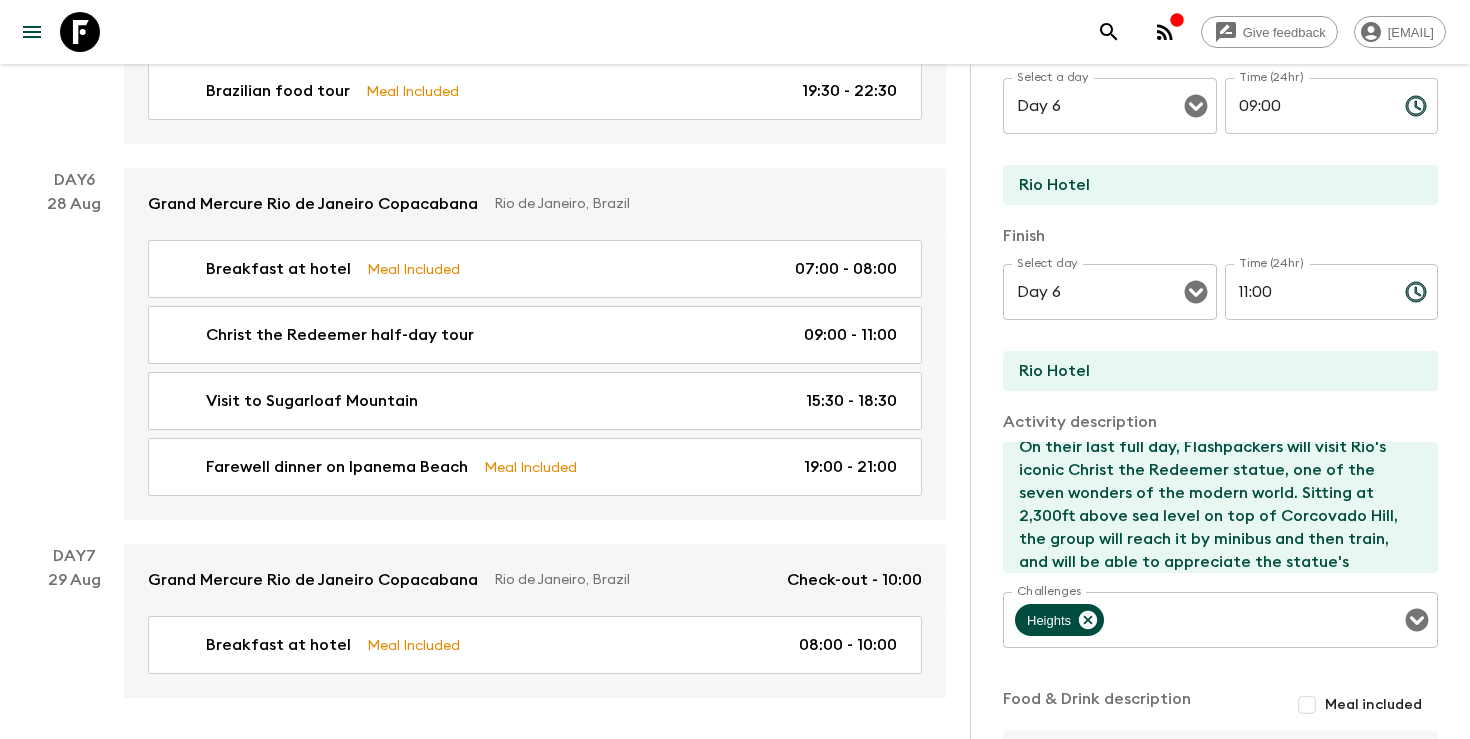 scroll, scrollTop: 46, scrollLeft: 0, axis: vertical 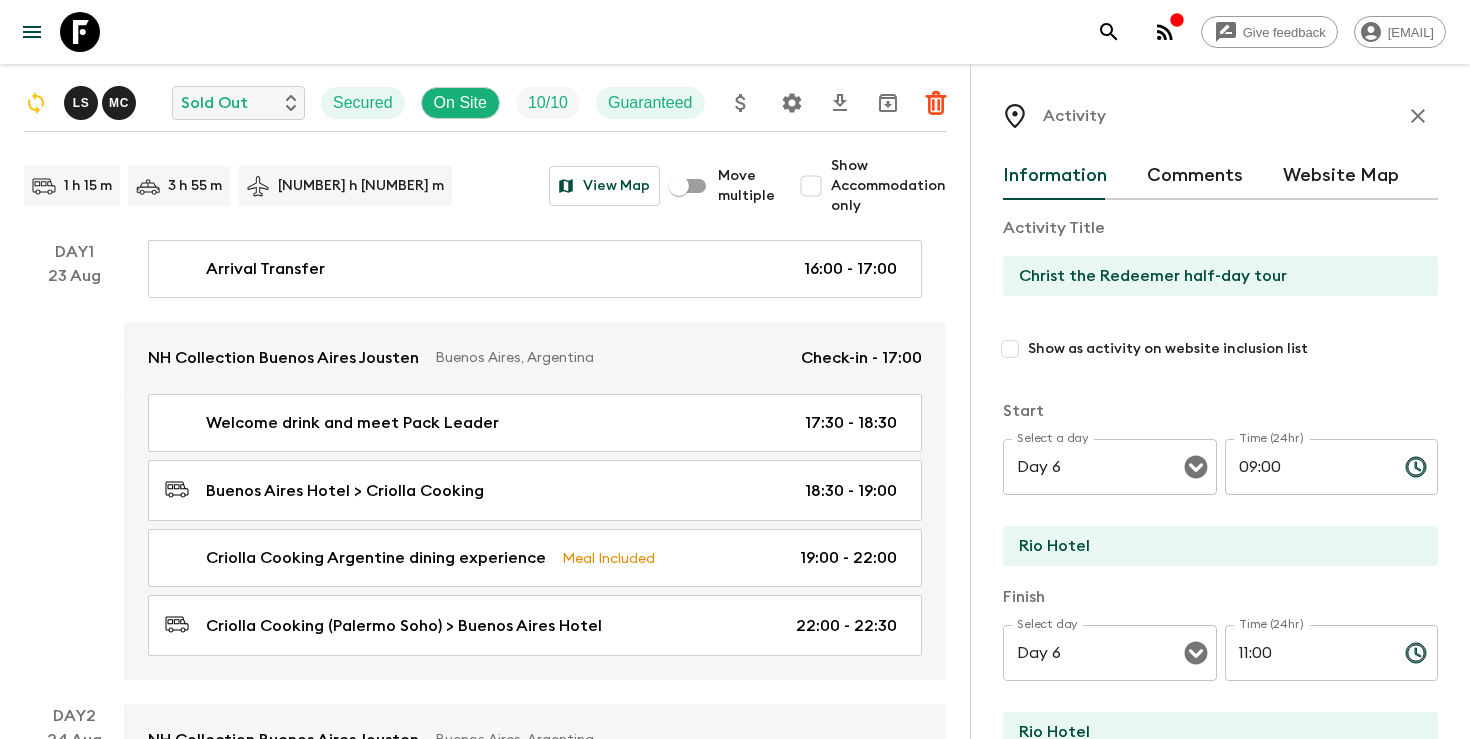 click 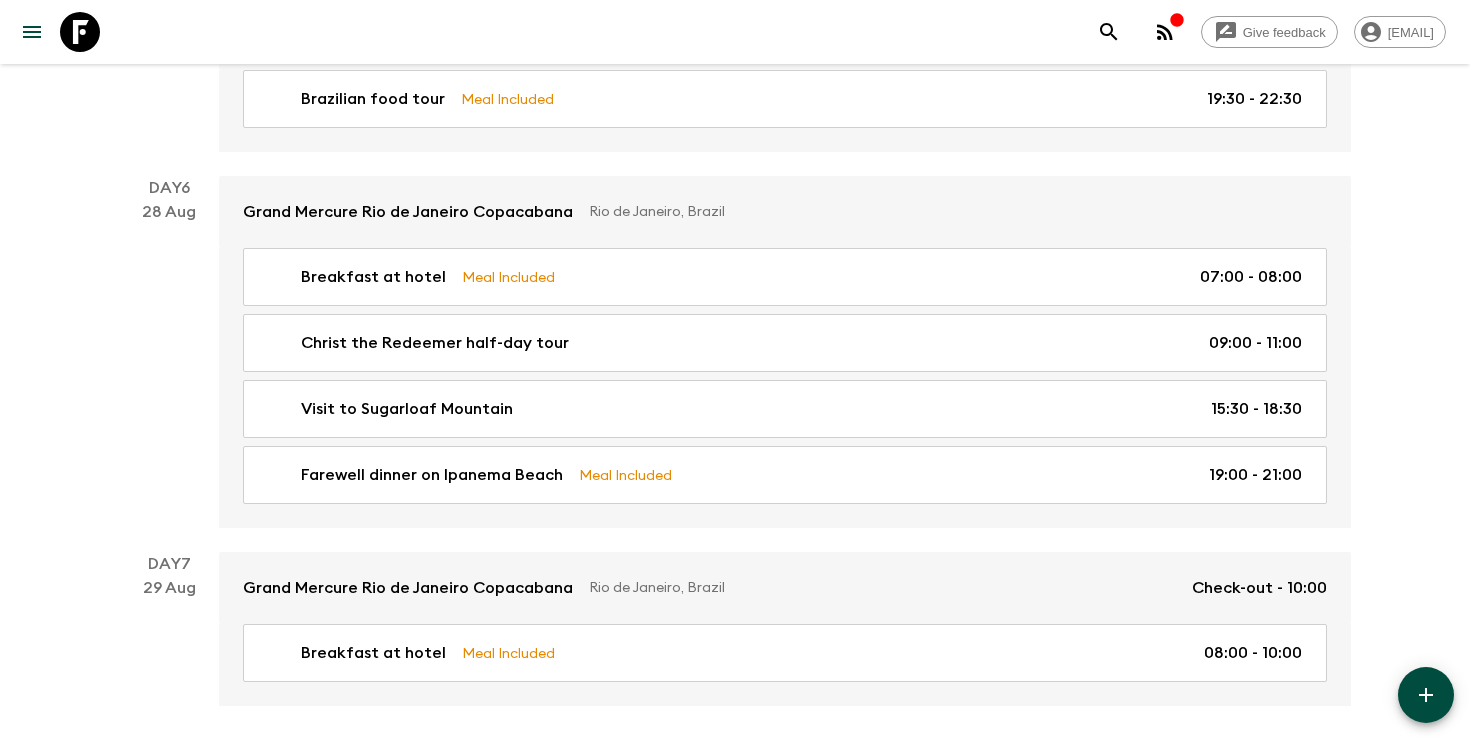 scroll, scrollTop: 2790, scrollLeft: 0, axis: vertical 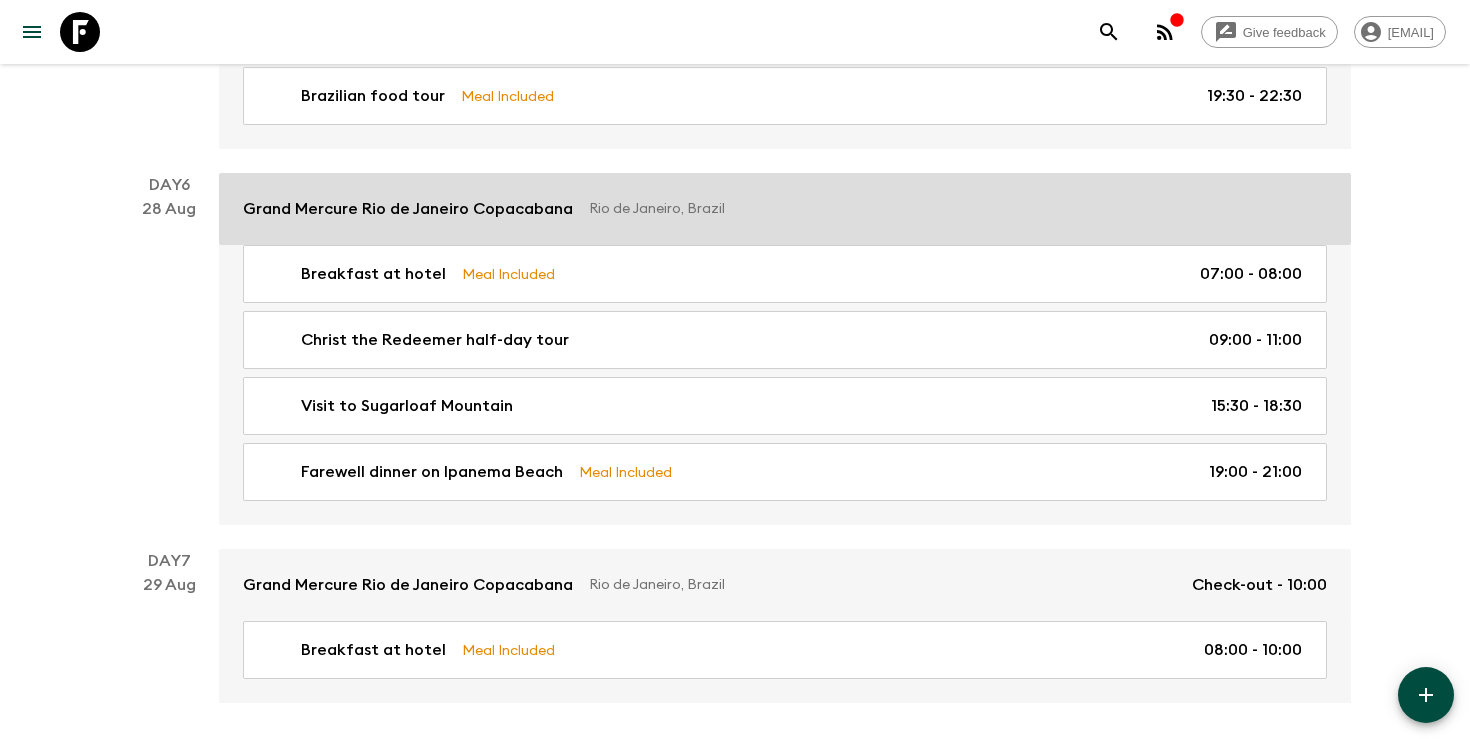 click on "Grand Mercure Rio de Janeiro Copacabana" at bounding box center [408, 209] 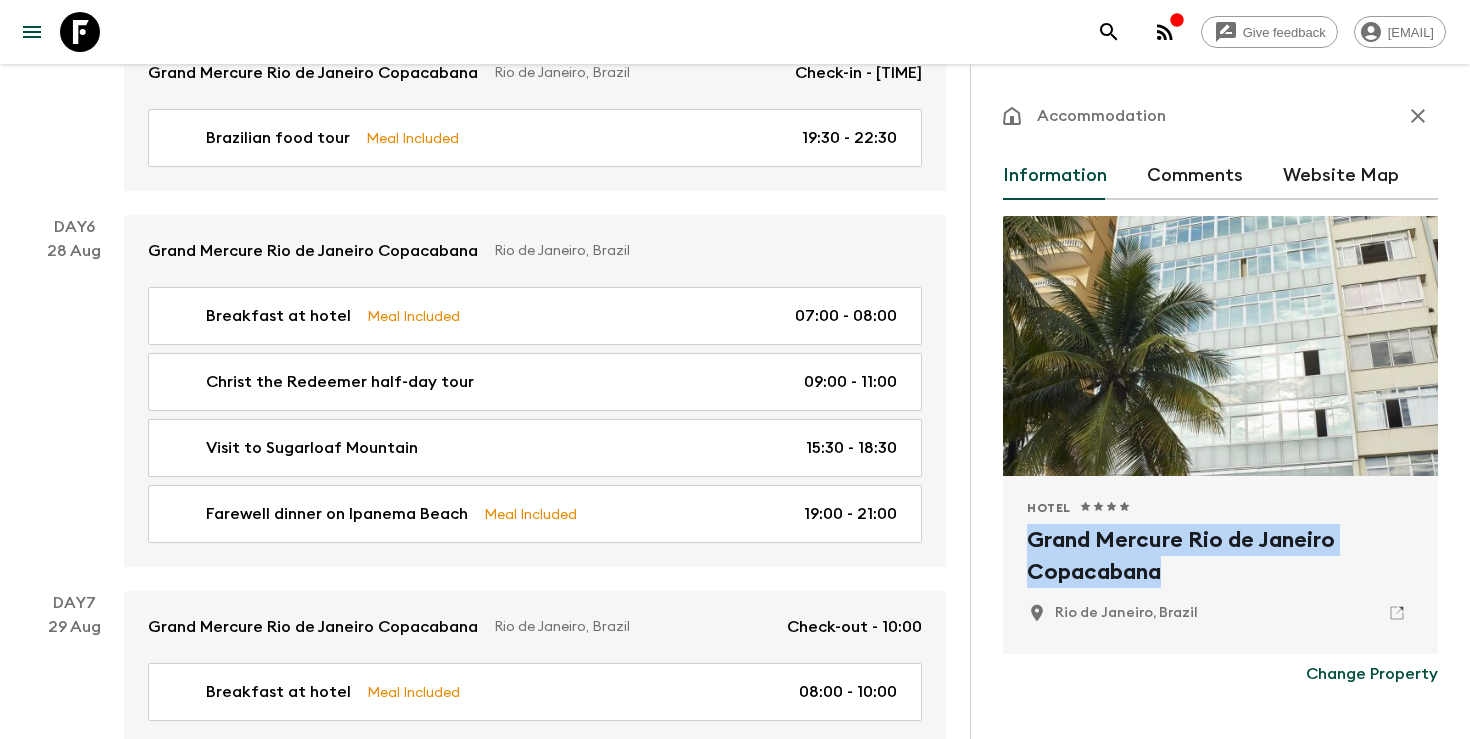 drag, startPoint x: 1193, startPoint y: 566, endPoint x: 1015, endPoint y: 539, distance: 180.0361 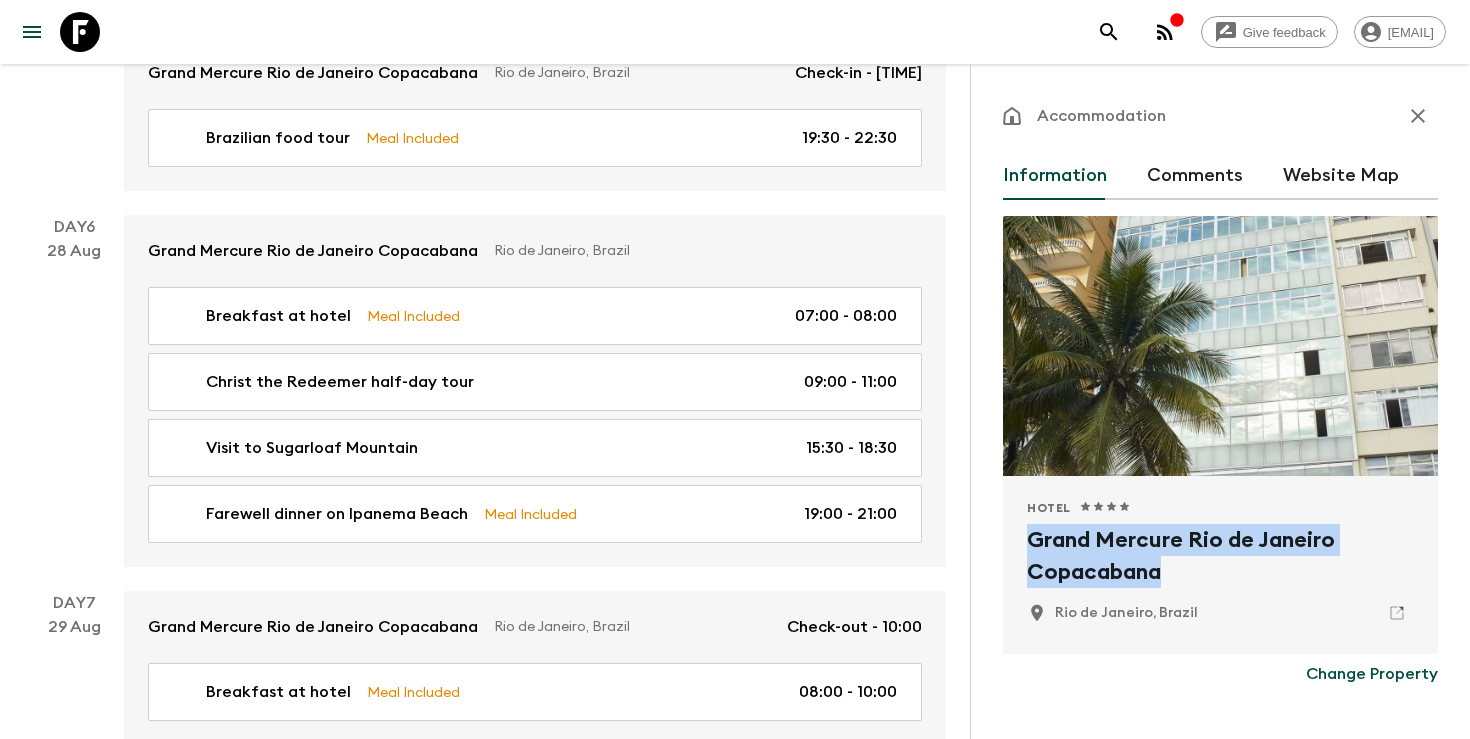 click on "Grand Mercure Rio de Janeiro Copacabana Rio de Janeiro, [COUNTRY]" at bounding box center [1220, 565] 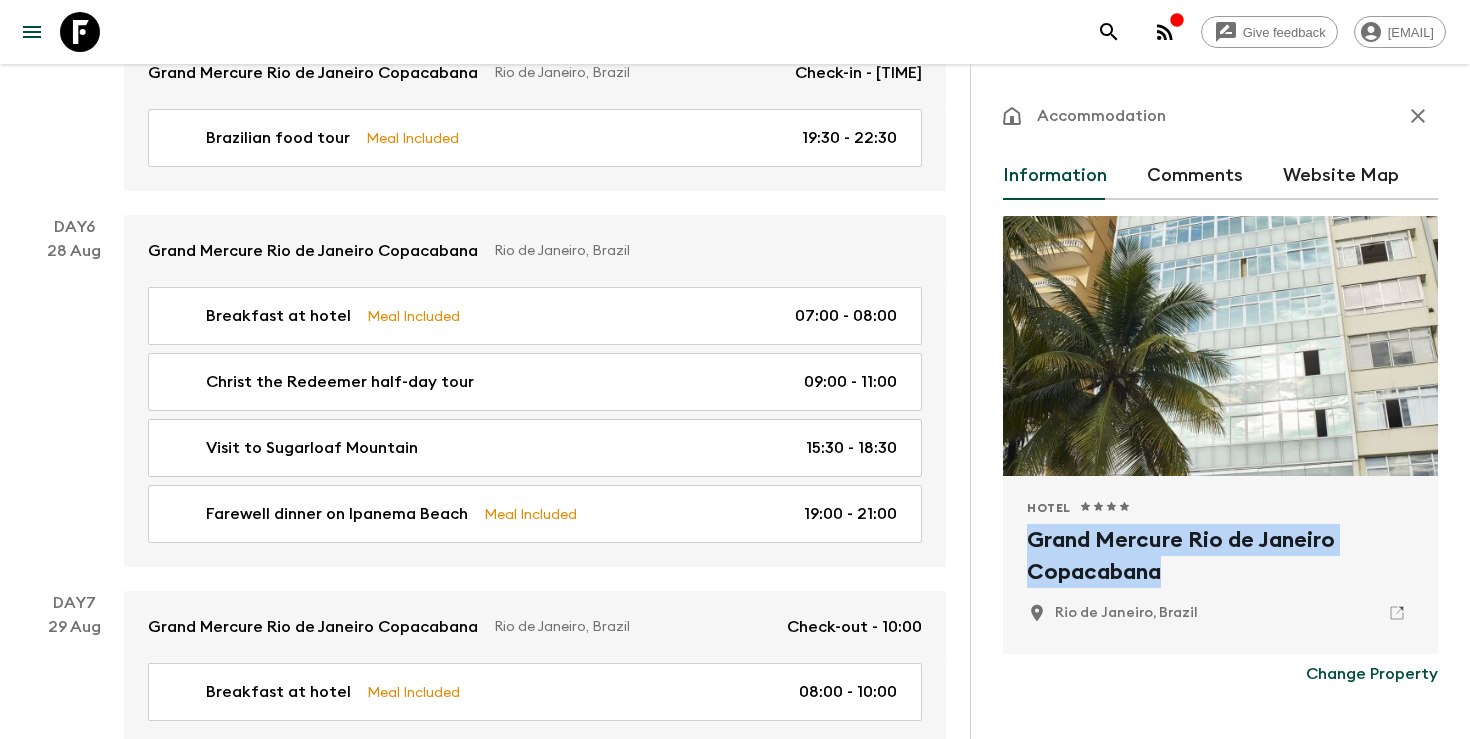 copy on "Grand Mercure Rio de Janeiro Copacabana" 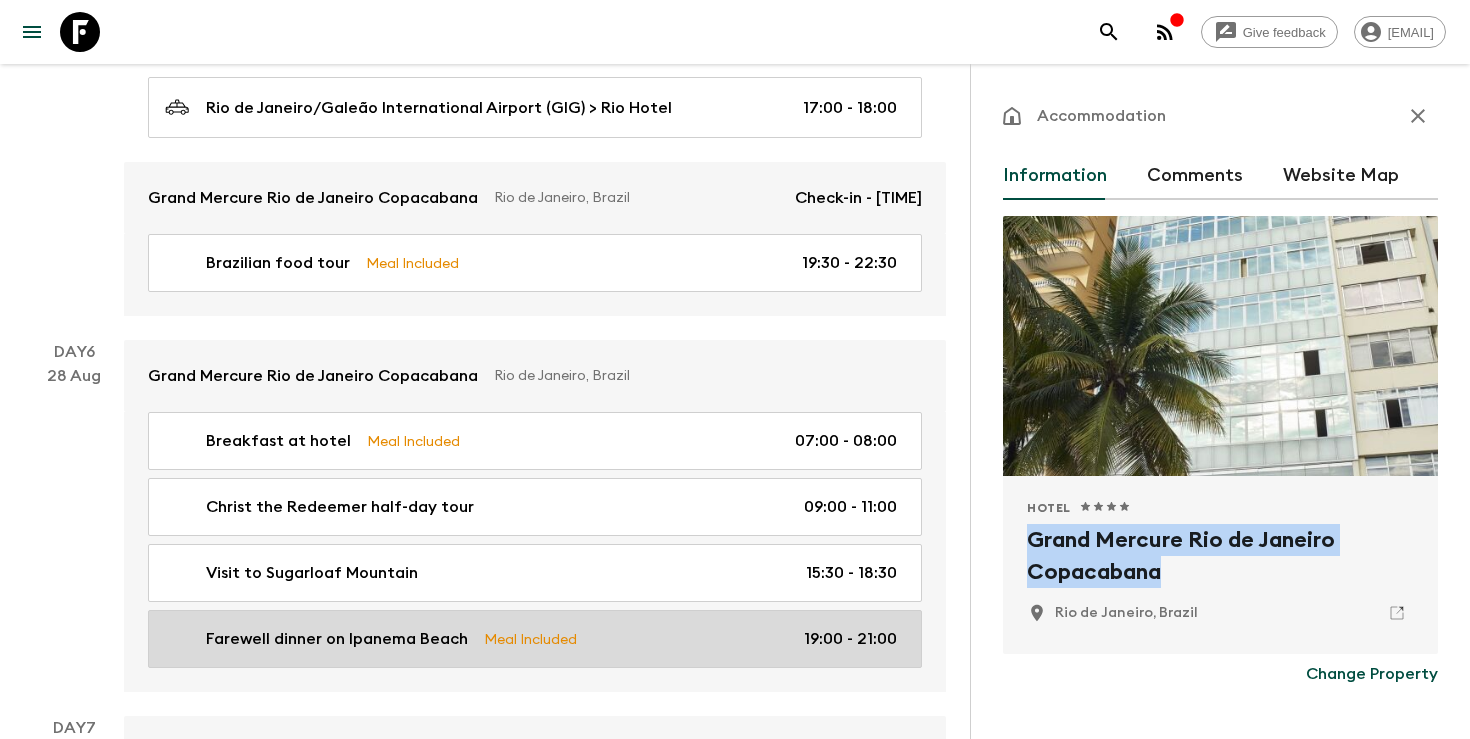 scroll, scrollTop: 2295, scrollLeft: 0, axis: vertical 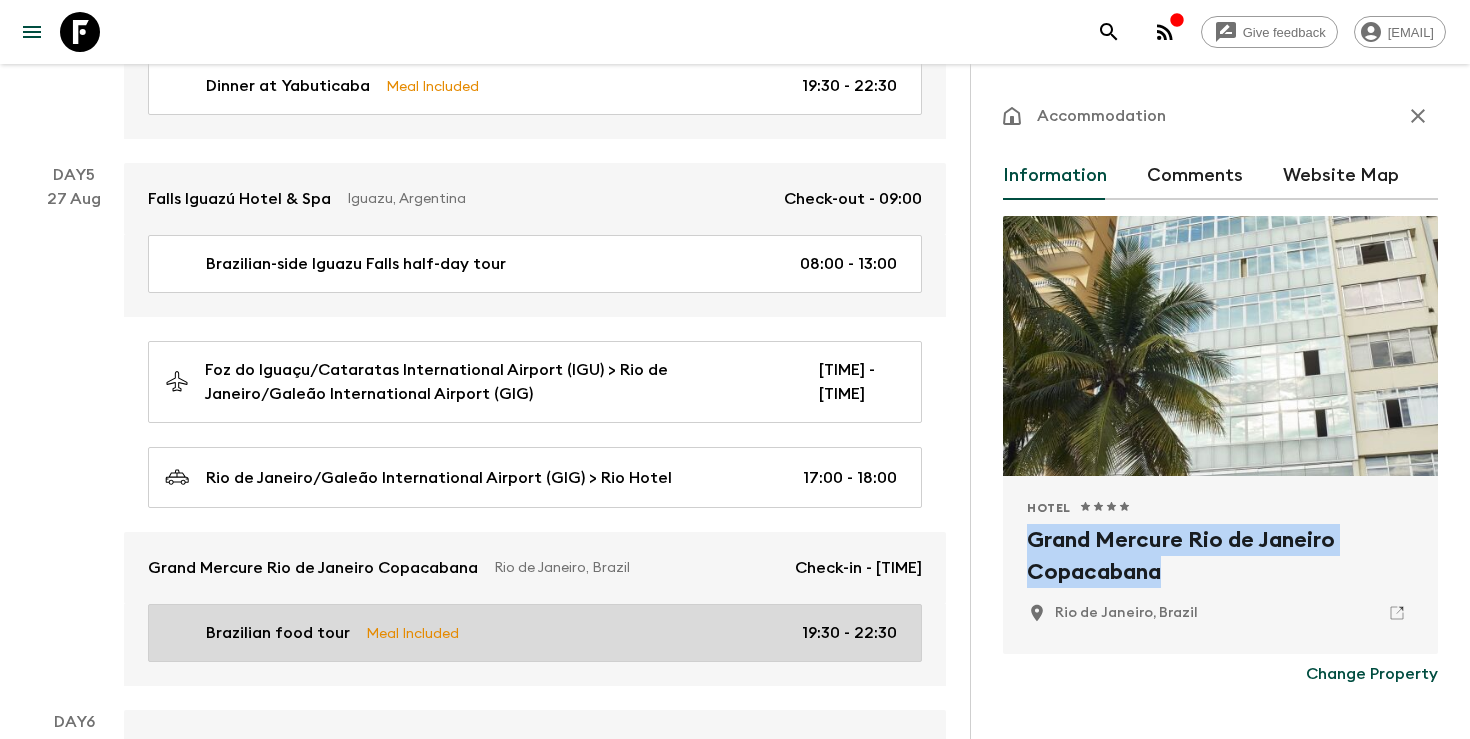 click on "Brazilian food tour Meal Included [TIME] - [TIME]" at bounding box center [531, 633] 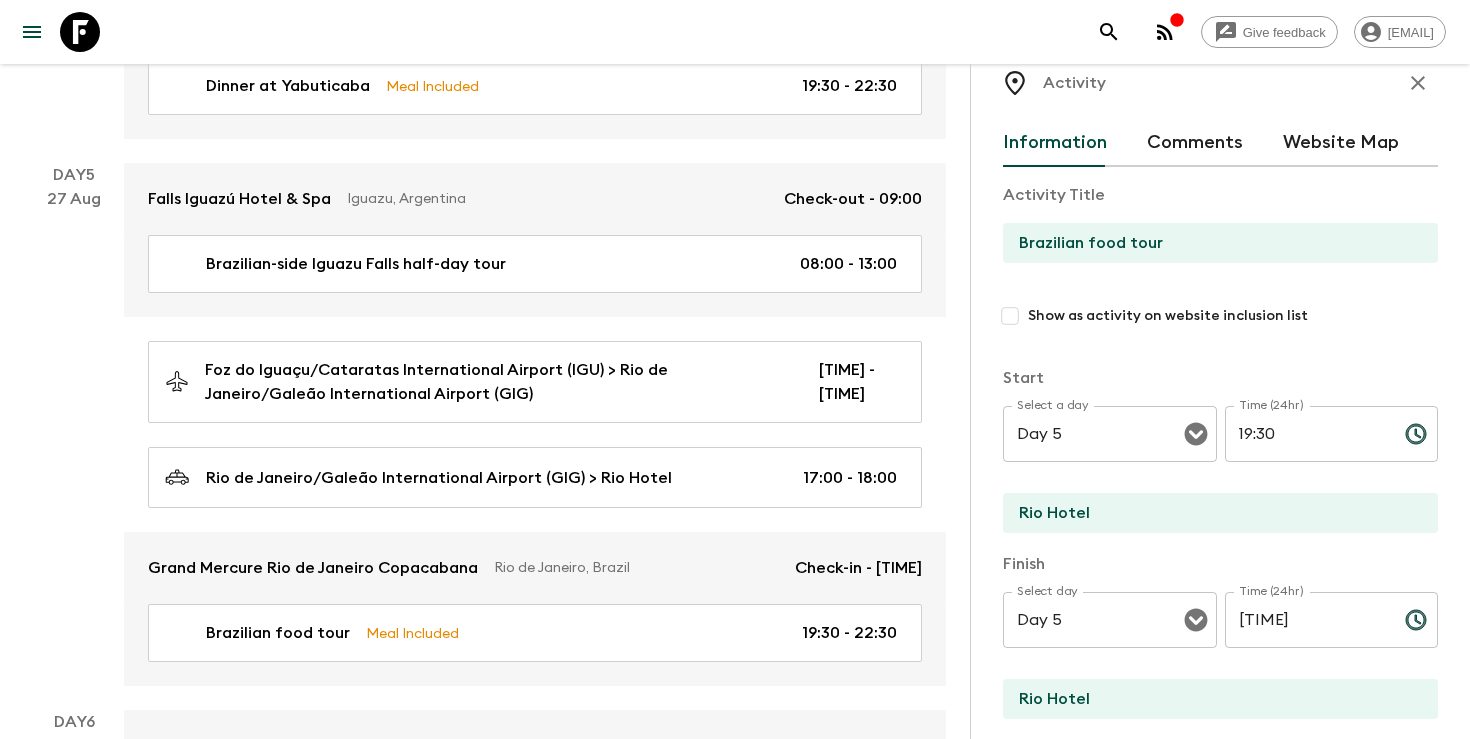 scroll, scrollTop: 39, scrollLeft: 0, axis: vertical 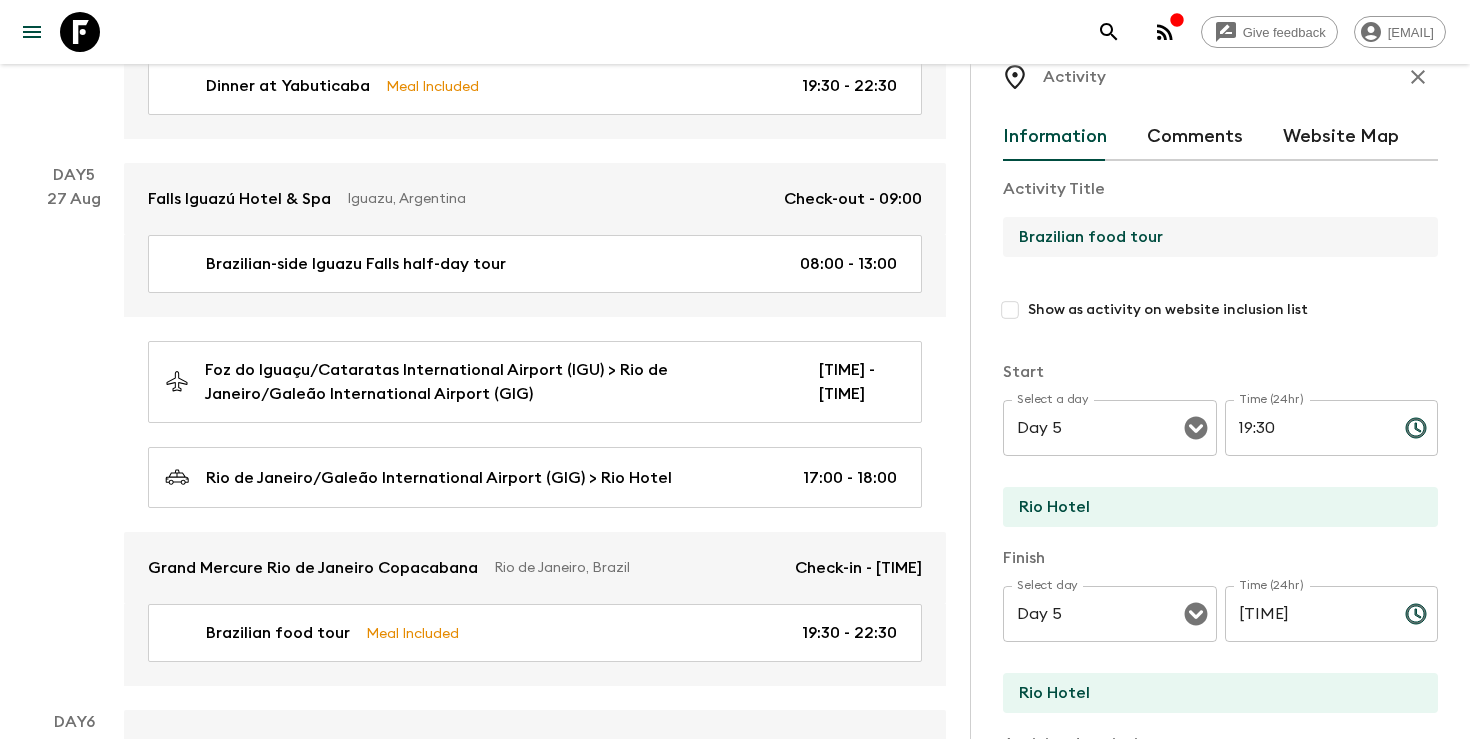 drag, startPoint x: 1191, startPoint y: 239, endPoint x: 994, endPoint y: 239, distance: 197 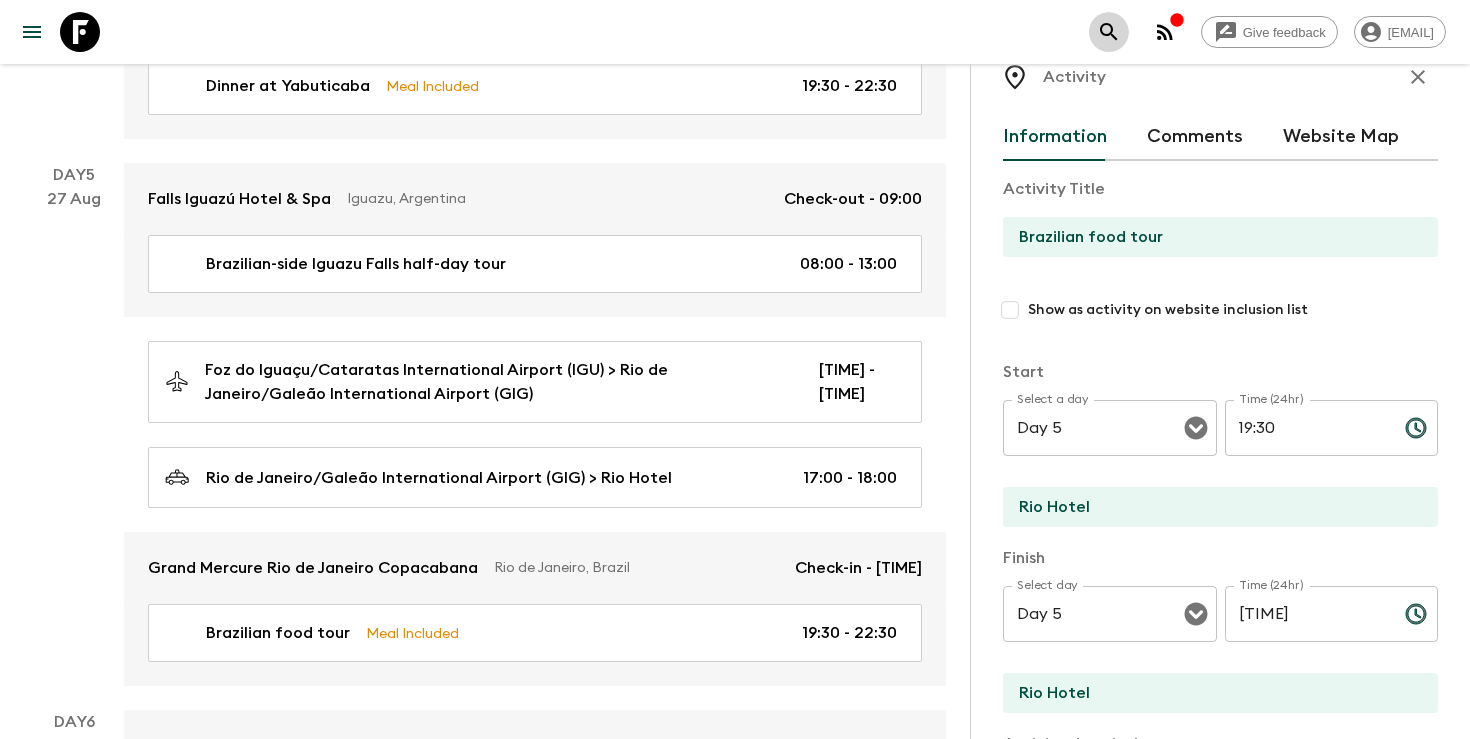 click 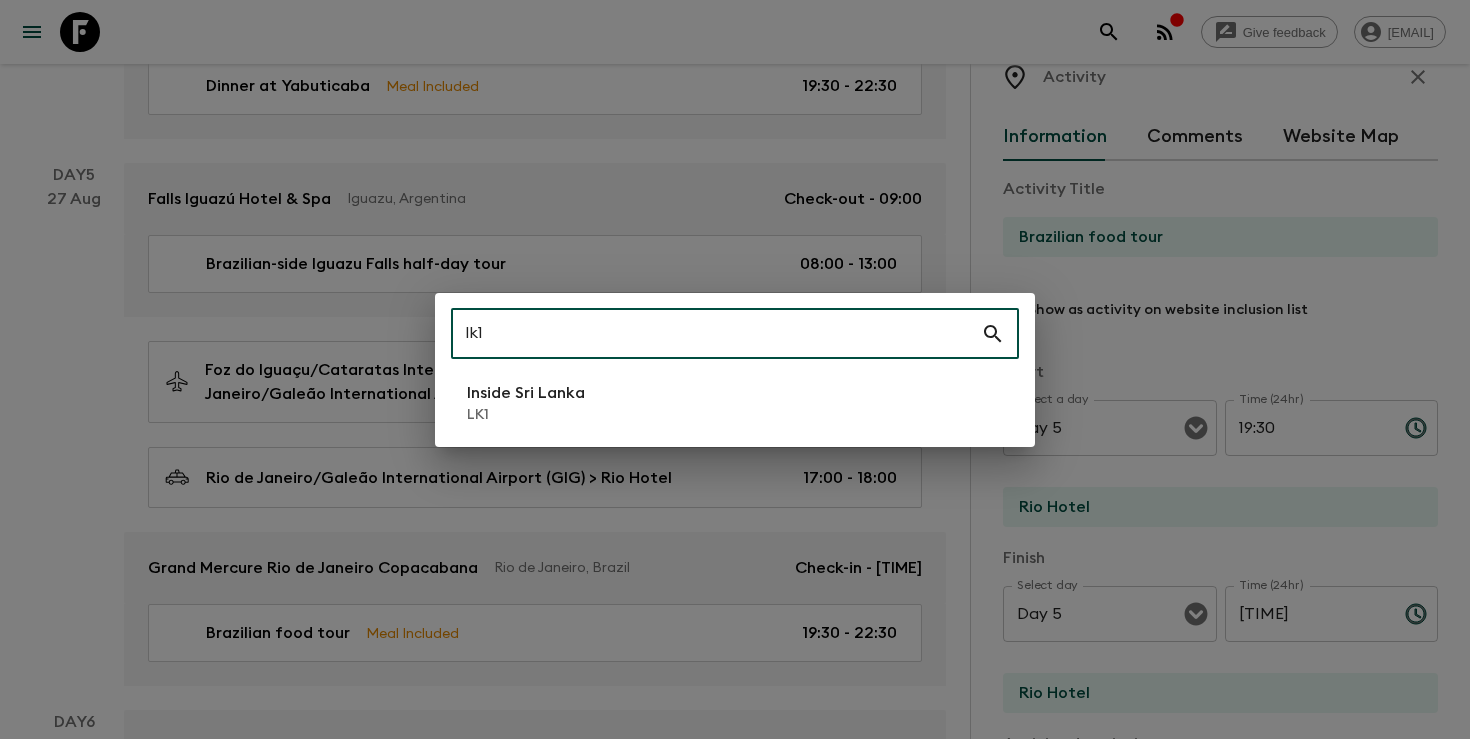 type on "lk1" 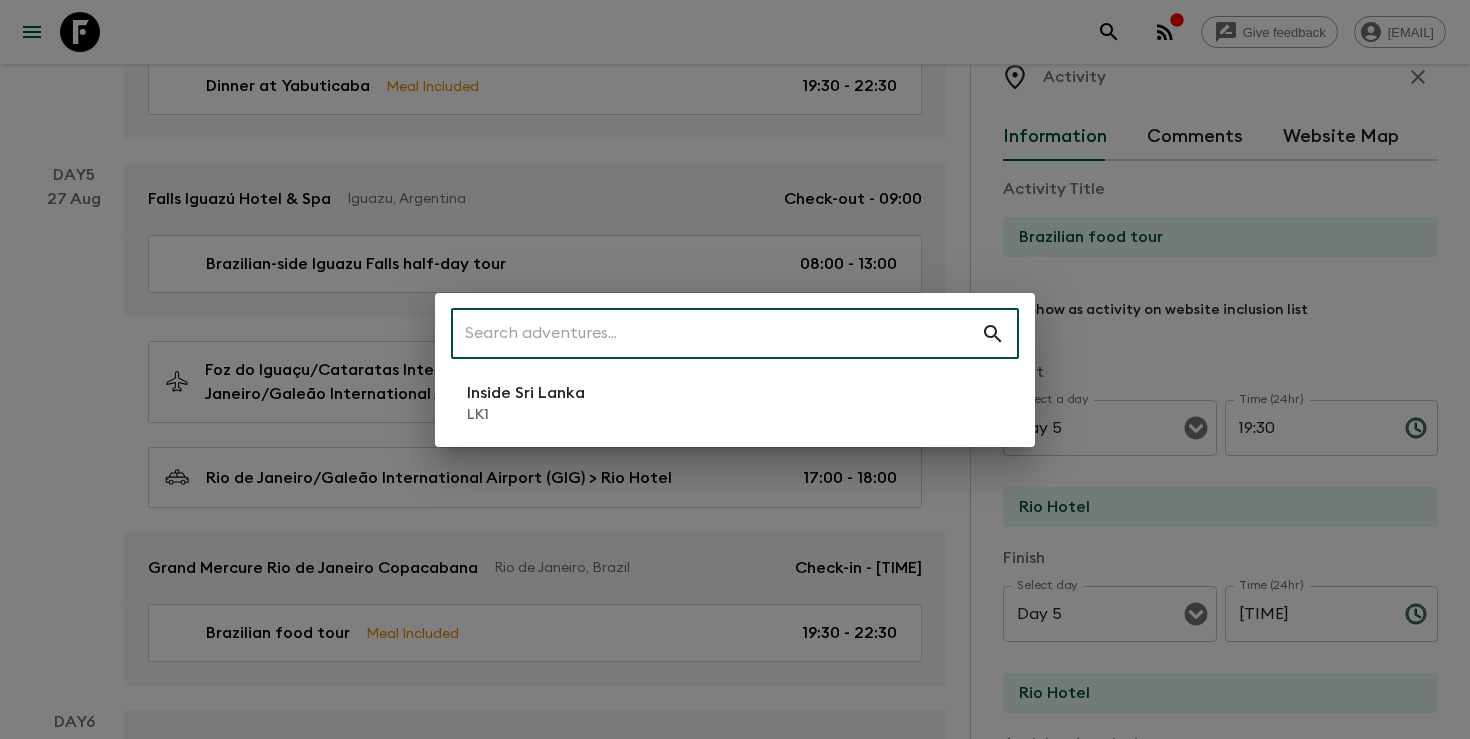 scroll, scrollTop: 0, scrollLeft: 0, axis: both 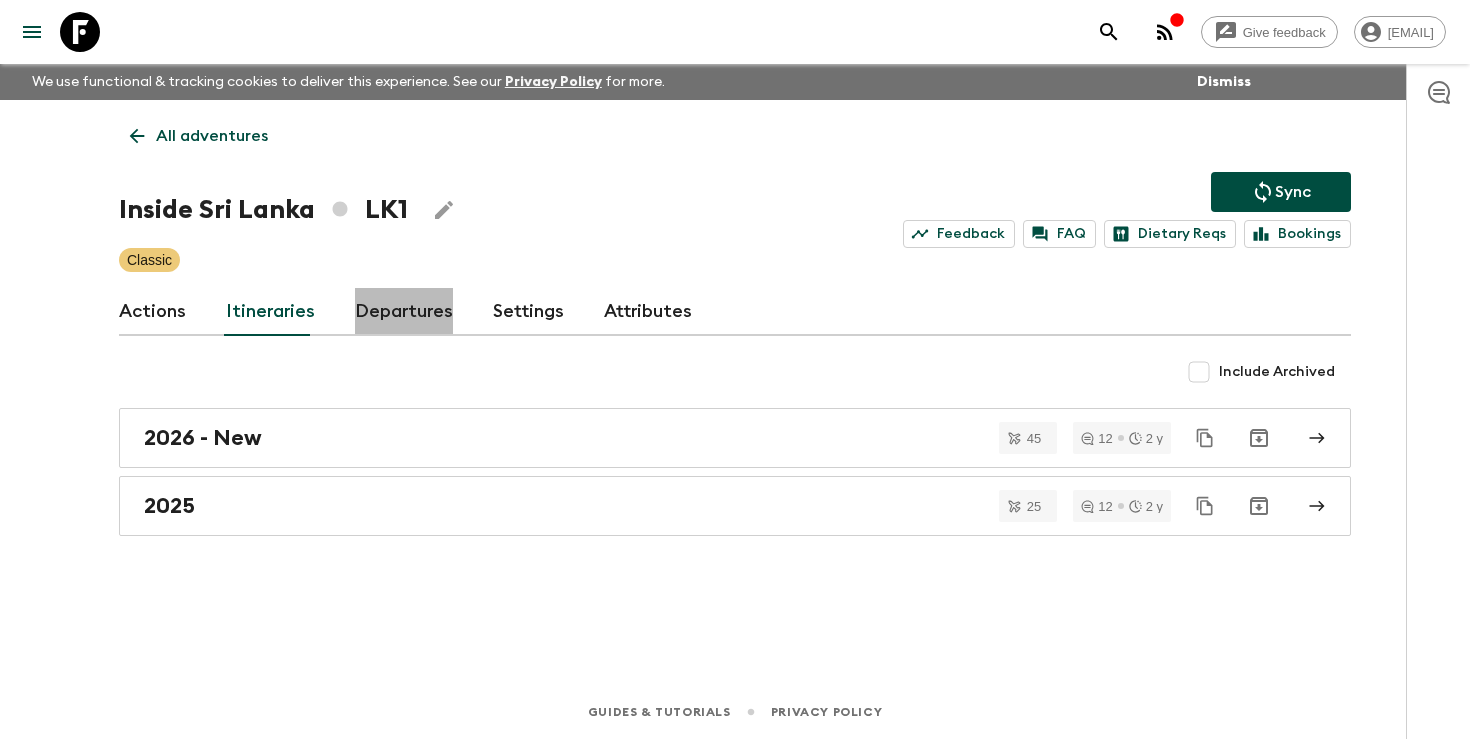 click on "Departures" at bounding box center [404, 312] 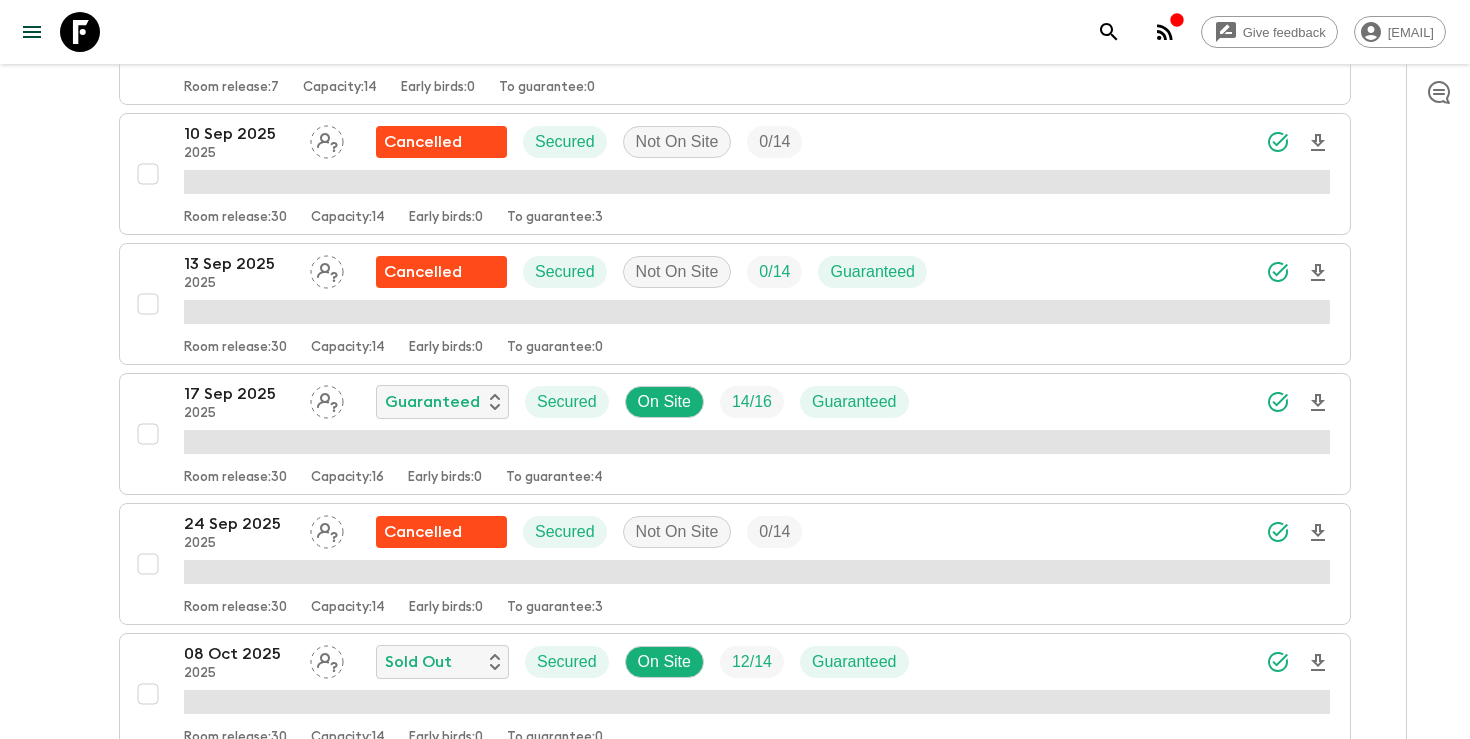 scroll, scrollTop: 1266, scrollLeft: 0, axis: vertical 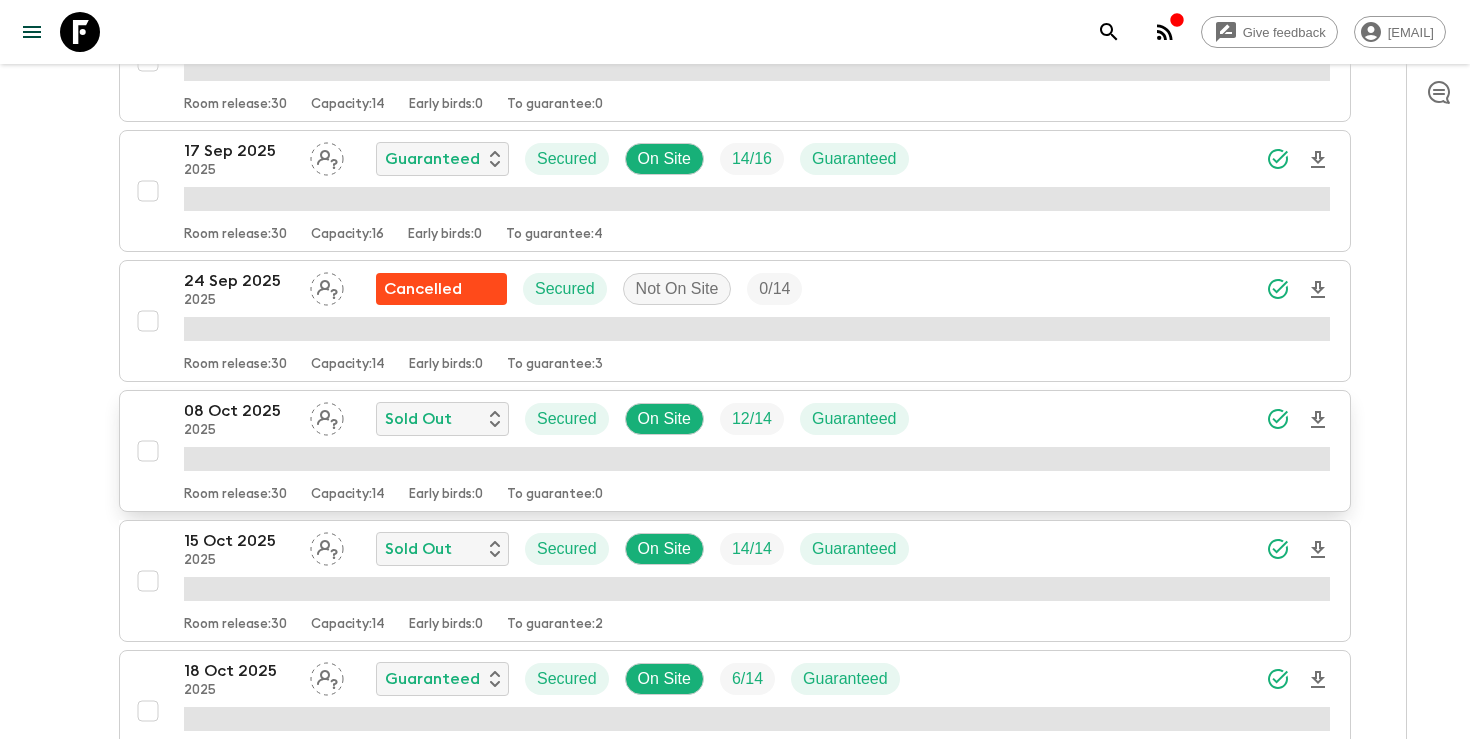click on "2025" at bounding box center [239, 431] 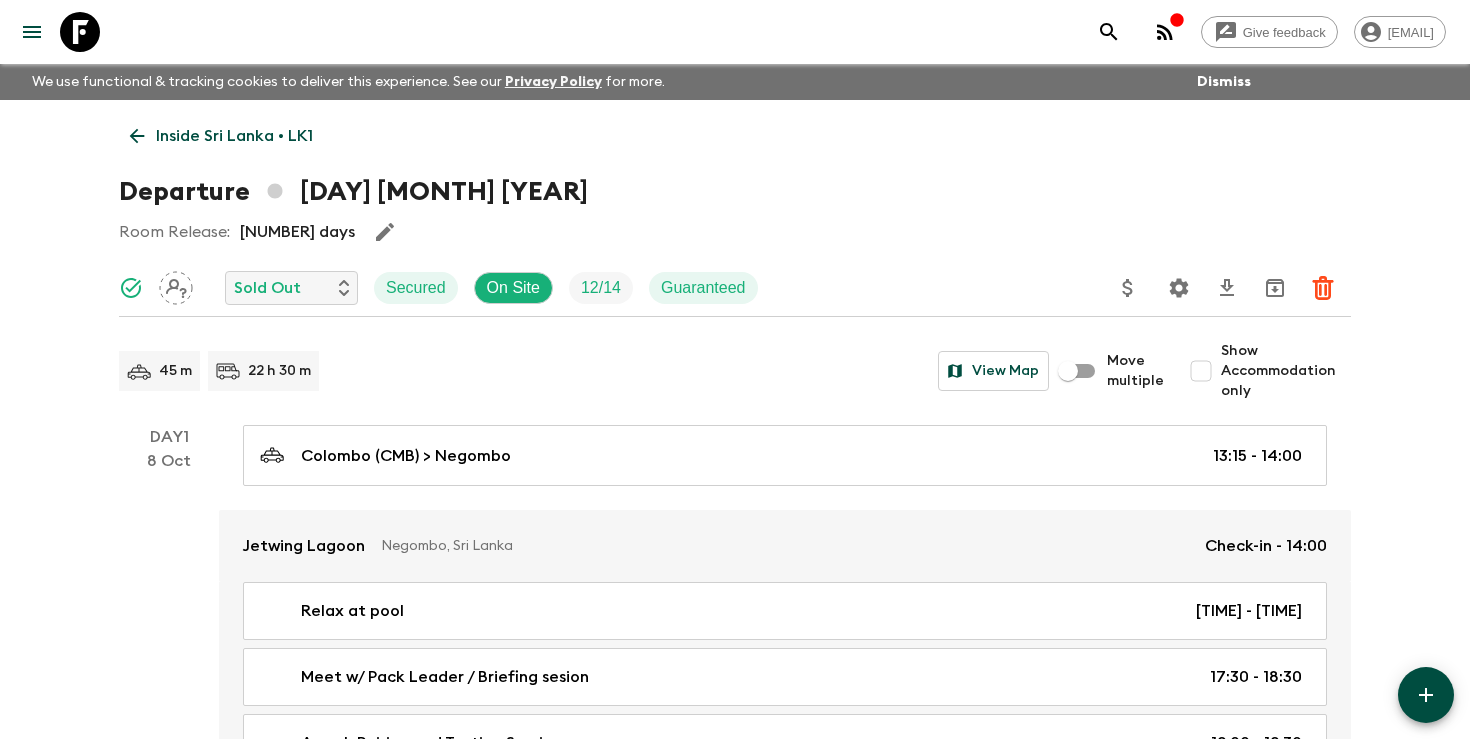 scroll, scrollTop: 245, scrollLeft: 0, axis: vertical 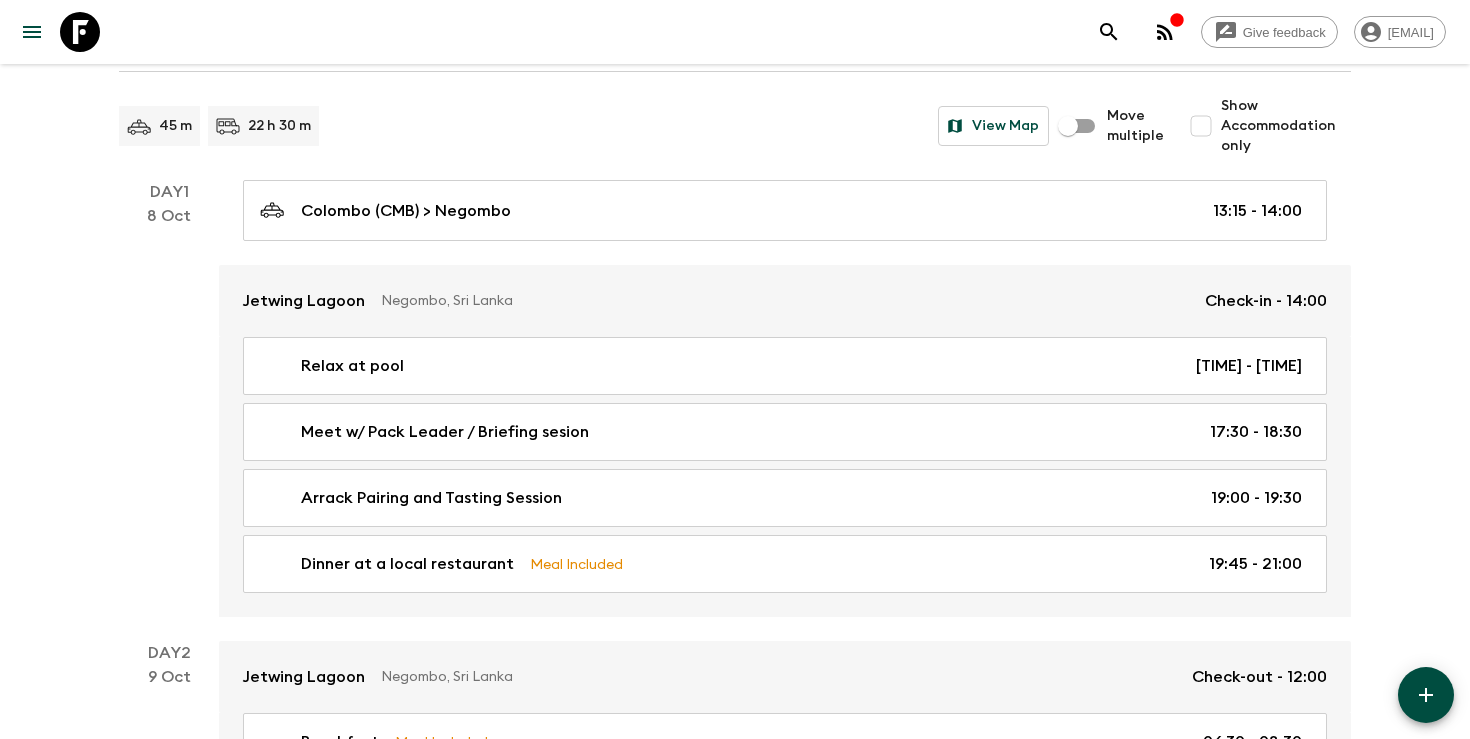 click on "Show Accommodation only" at bounding box center [1201, 126] 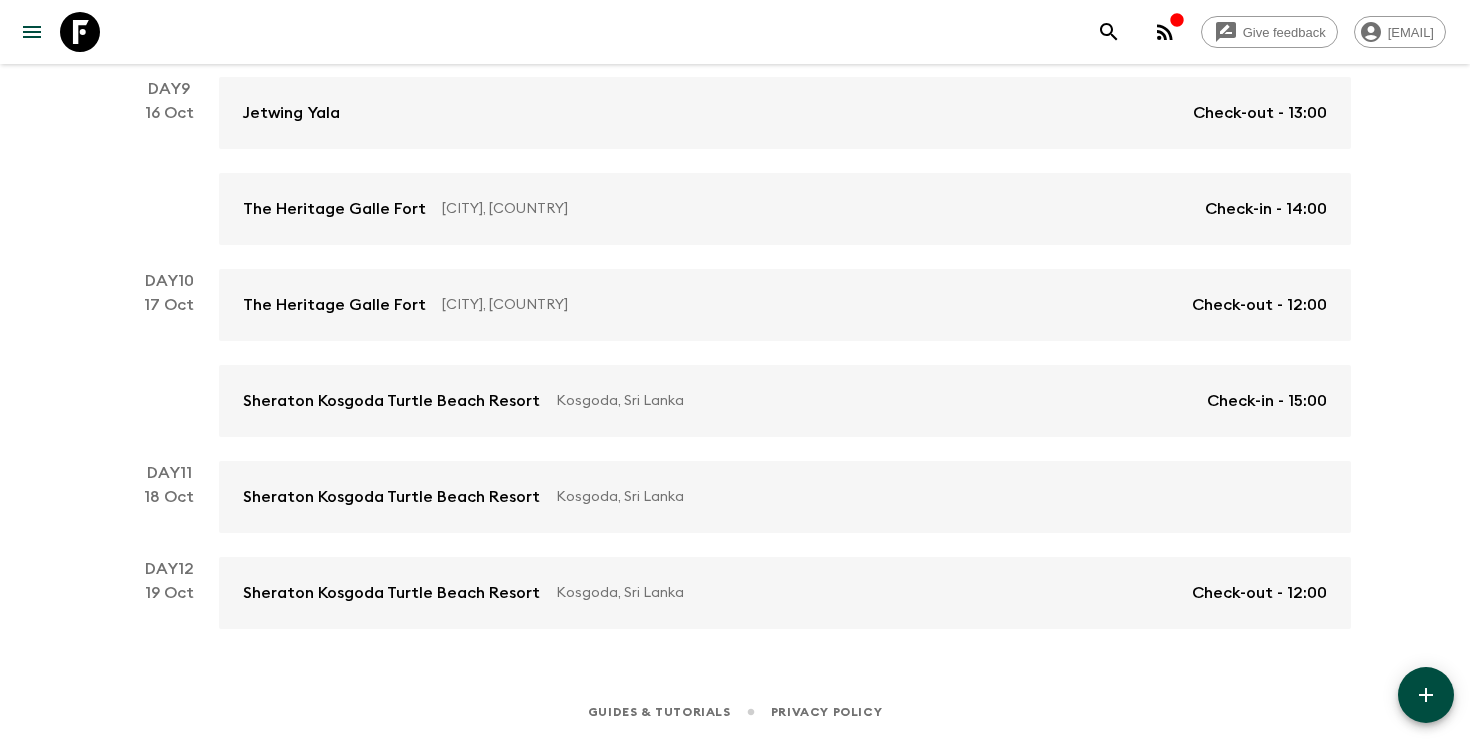 scroll, scrollTop: 1475, scrollLeft: 0, axis: vertical 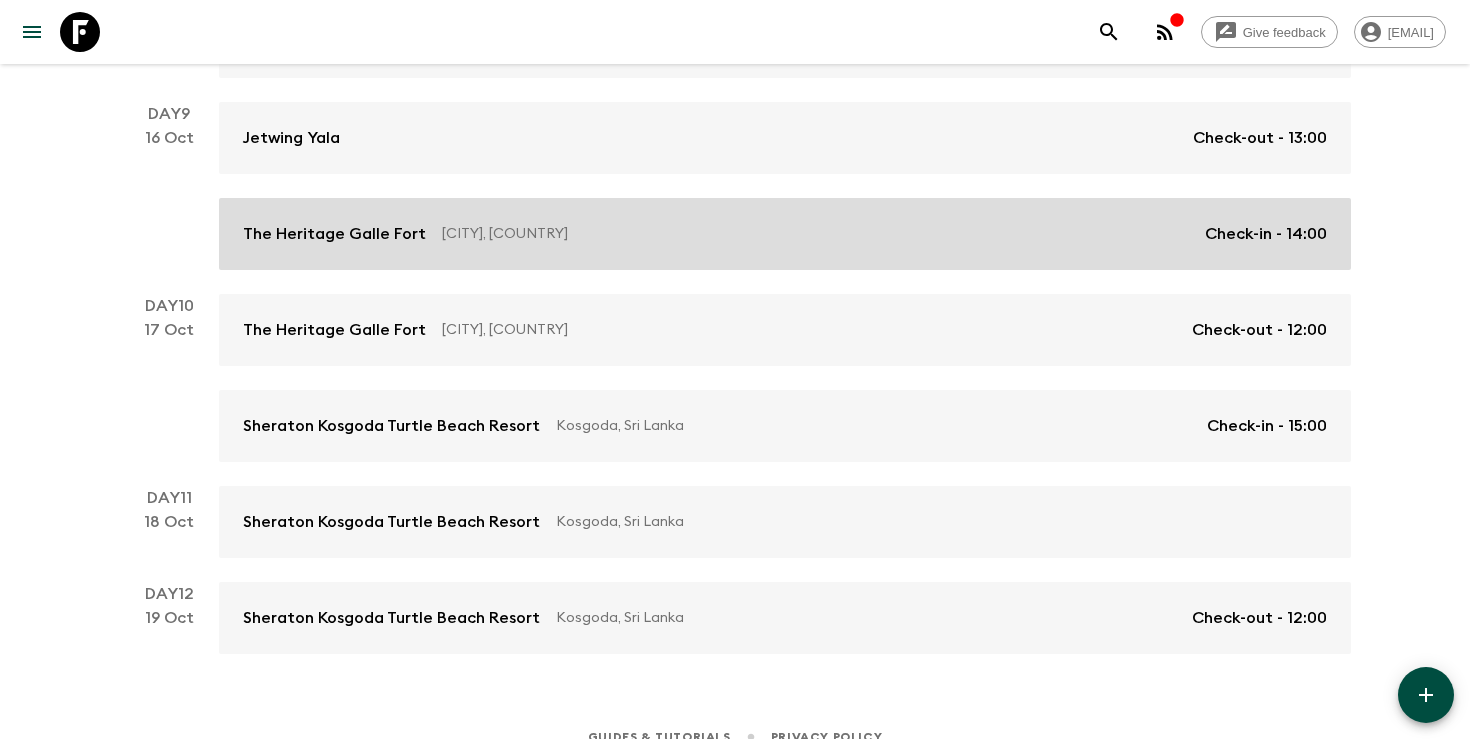 click on "The Heritage Galle Fort Galle, [COUNTRY] Check-in - [TIME]" at bounding box center [785, 234] 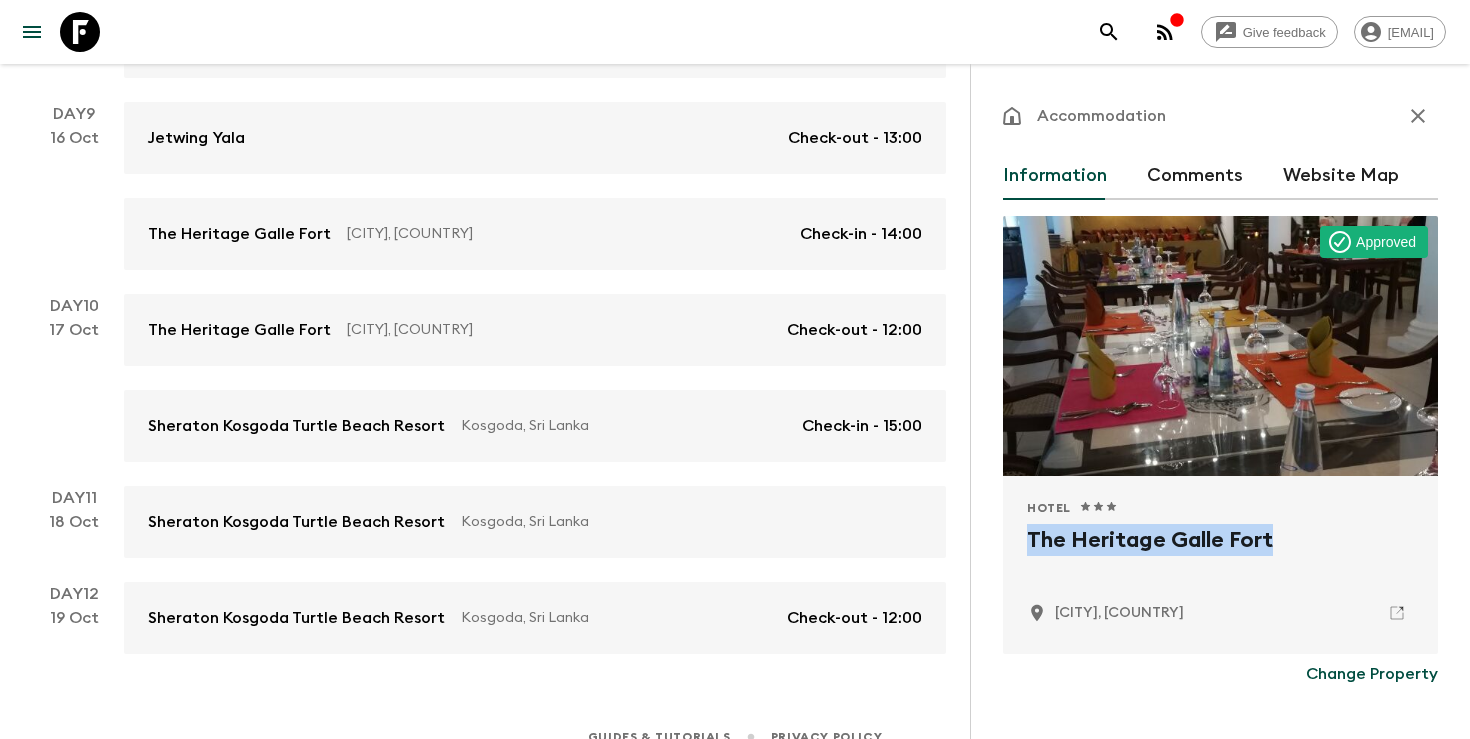 drag, startPoint x: 1277, startPoint y: 533, endPoint x: 1006, endPoint y: 530, distance: 271.0166 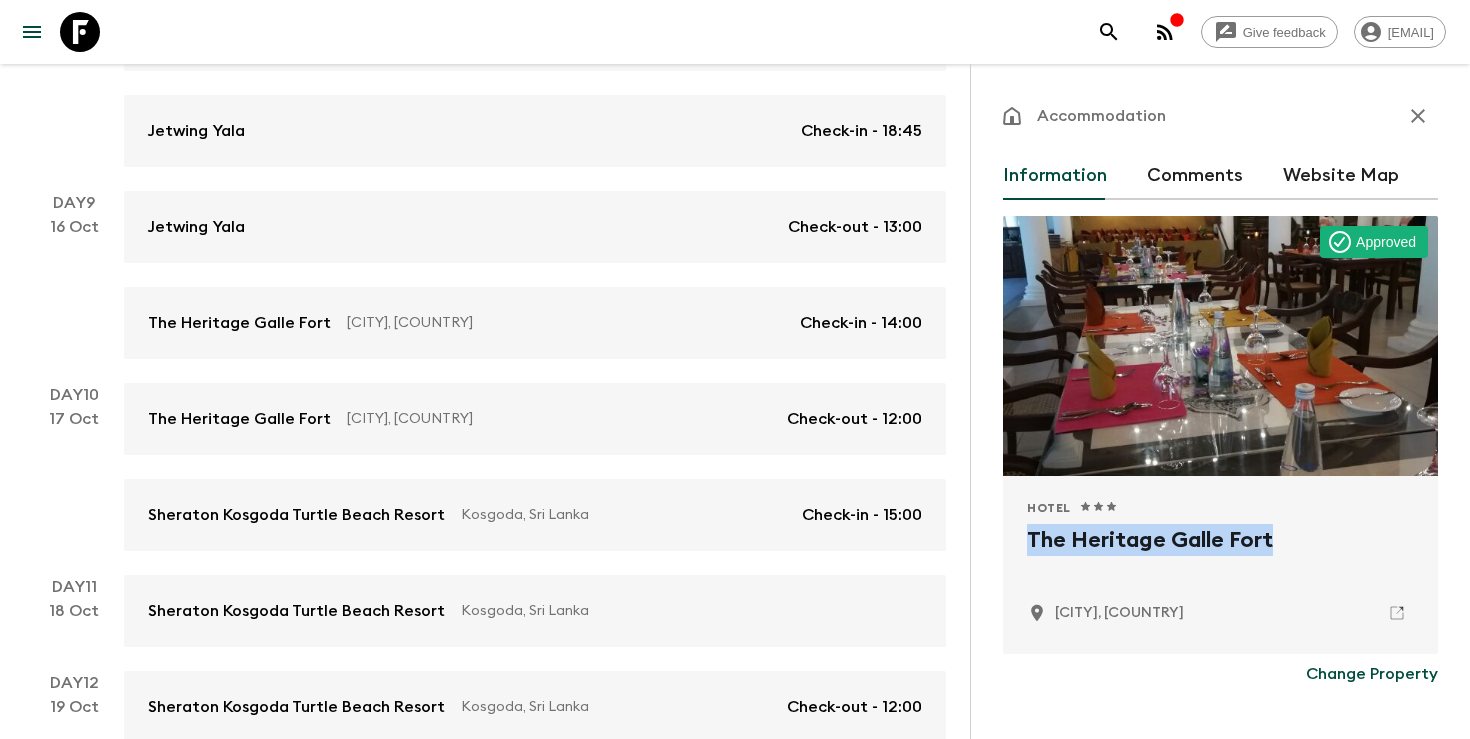 scroll, scrollTop: 1388, scrollLeft: 0, axis: vertical 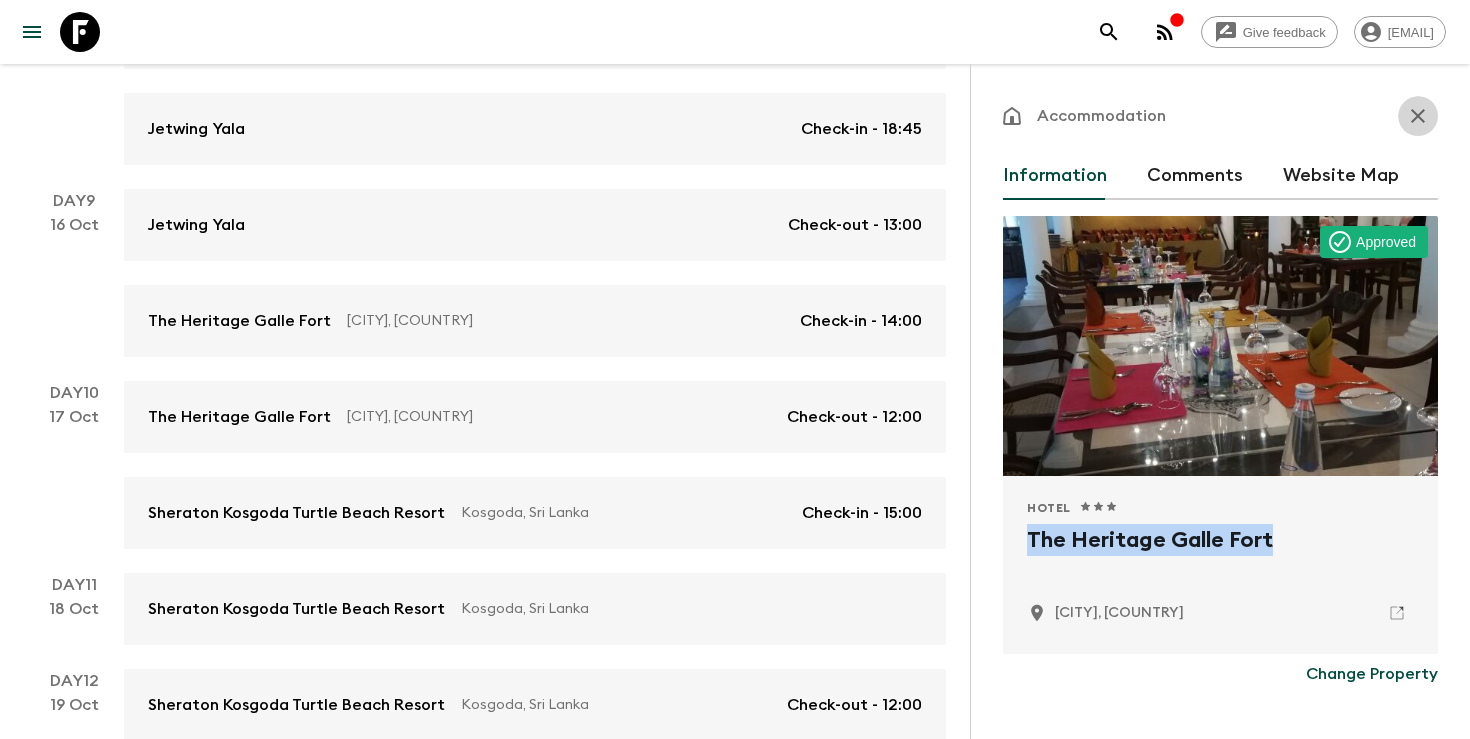 click 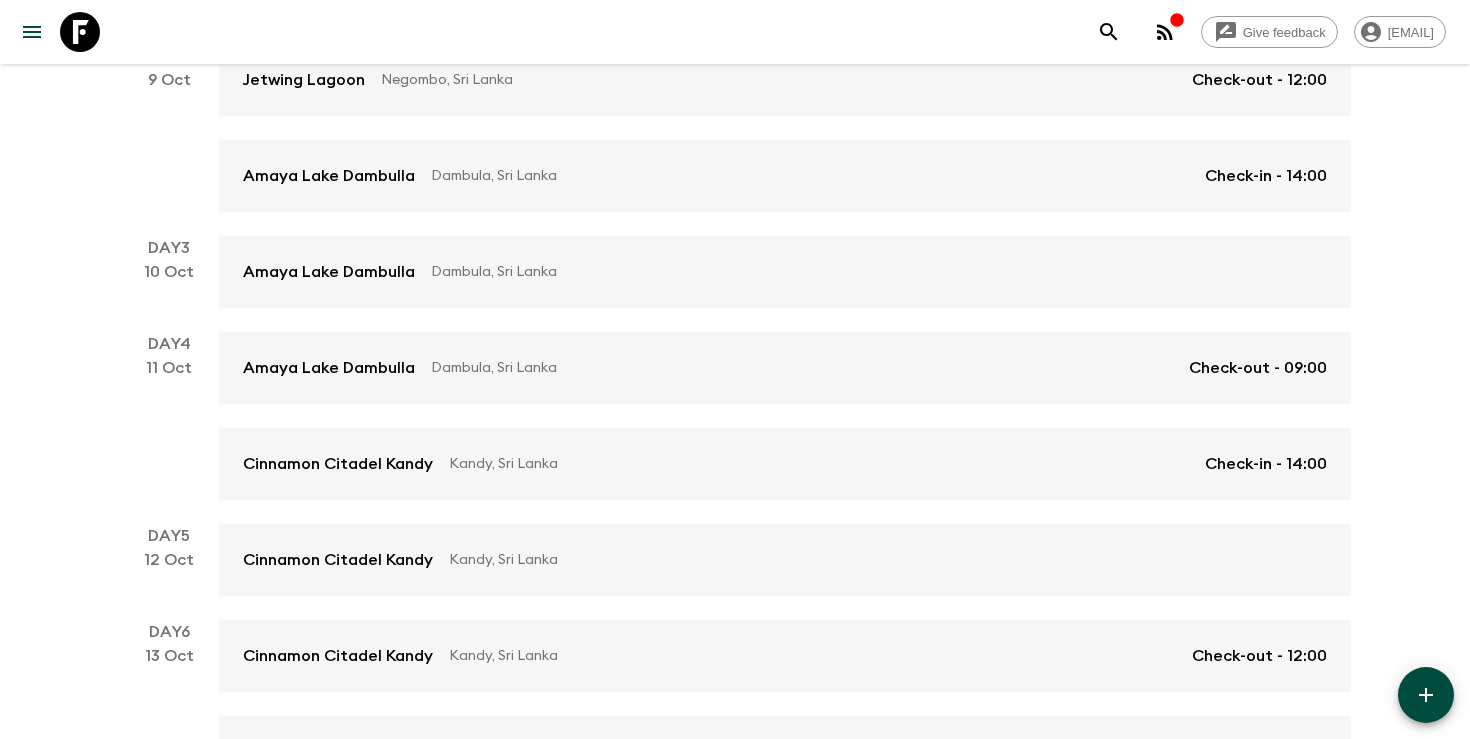 scroll, scrollTop: 0, scrollLeft: 0, axis: both 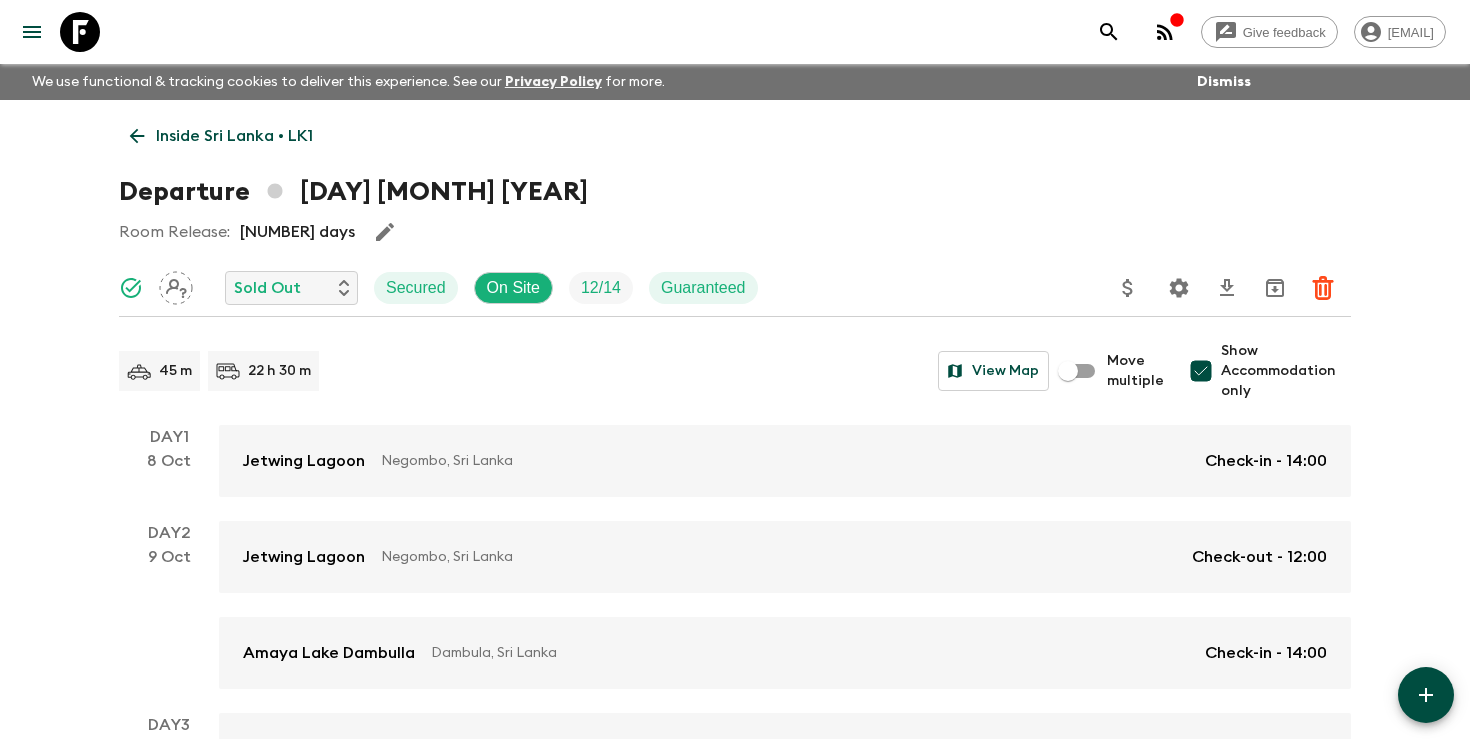 click on "Show Accommodation only" at bounding box center [1201, 371] 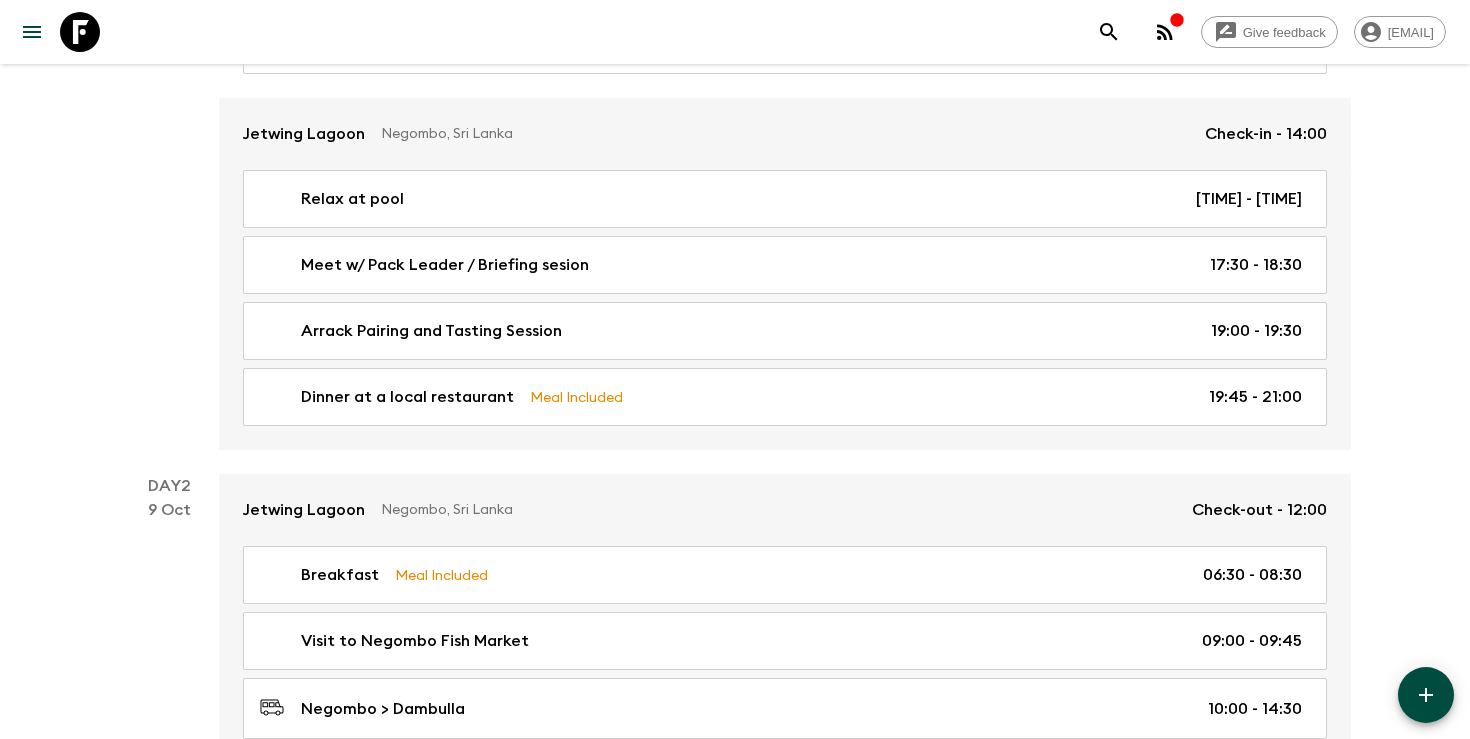 scroll, scrollTop: 137, scrollLeft: 0, axis: vertical 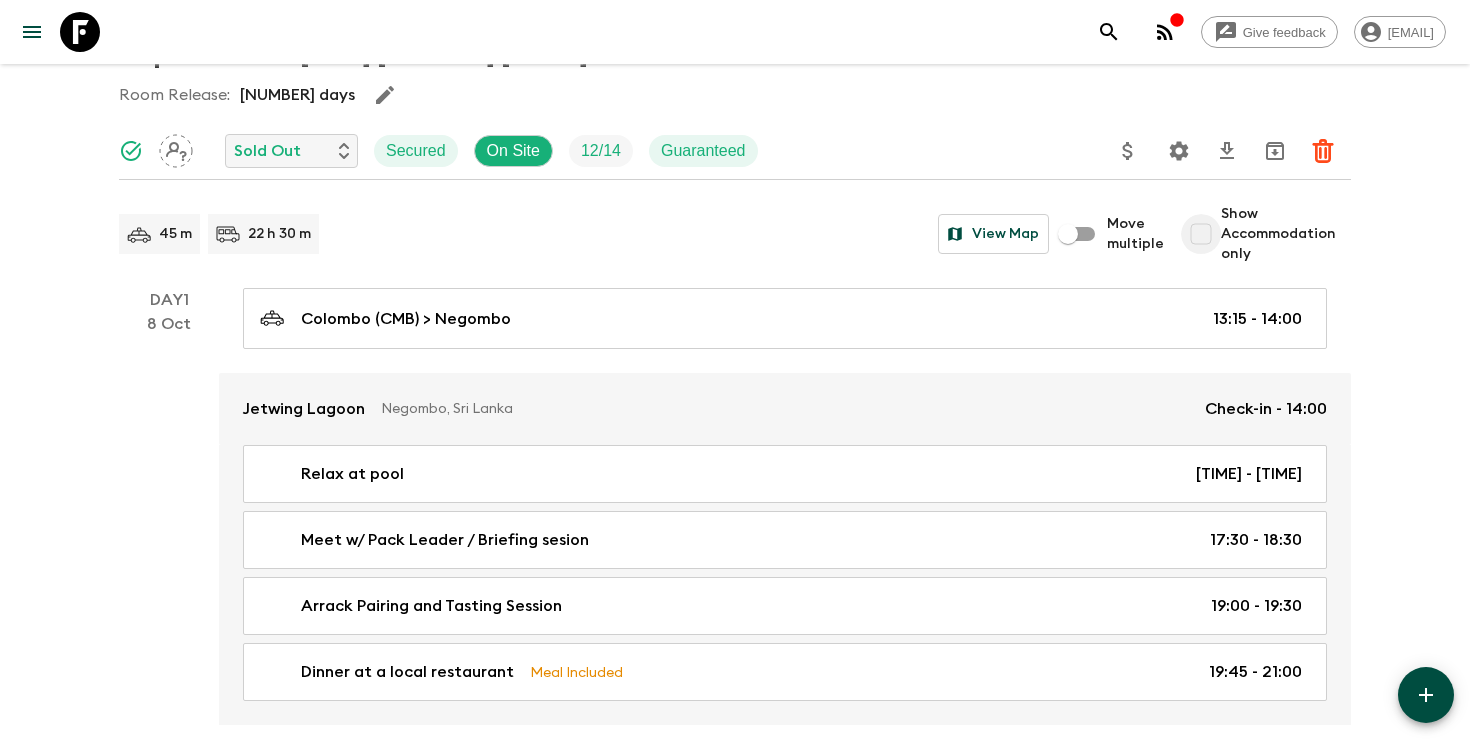 click on "Show Accommodation only" at bounding box center [1201, 234] 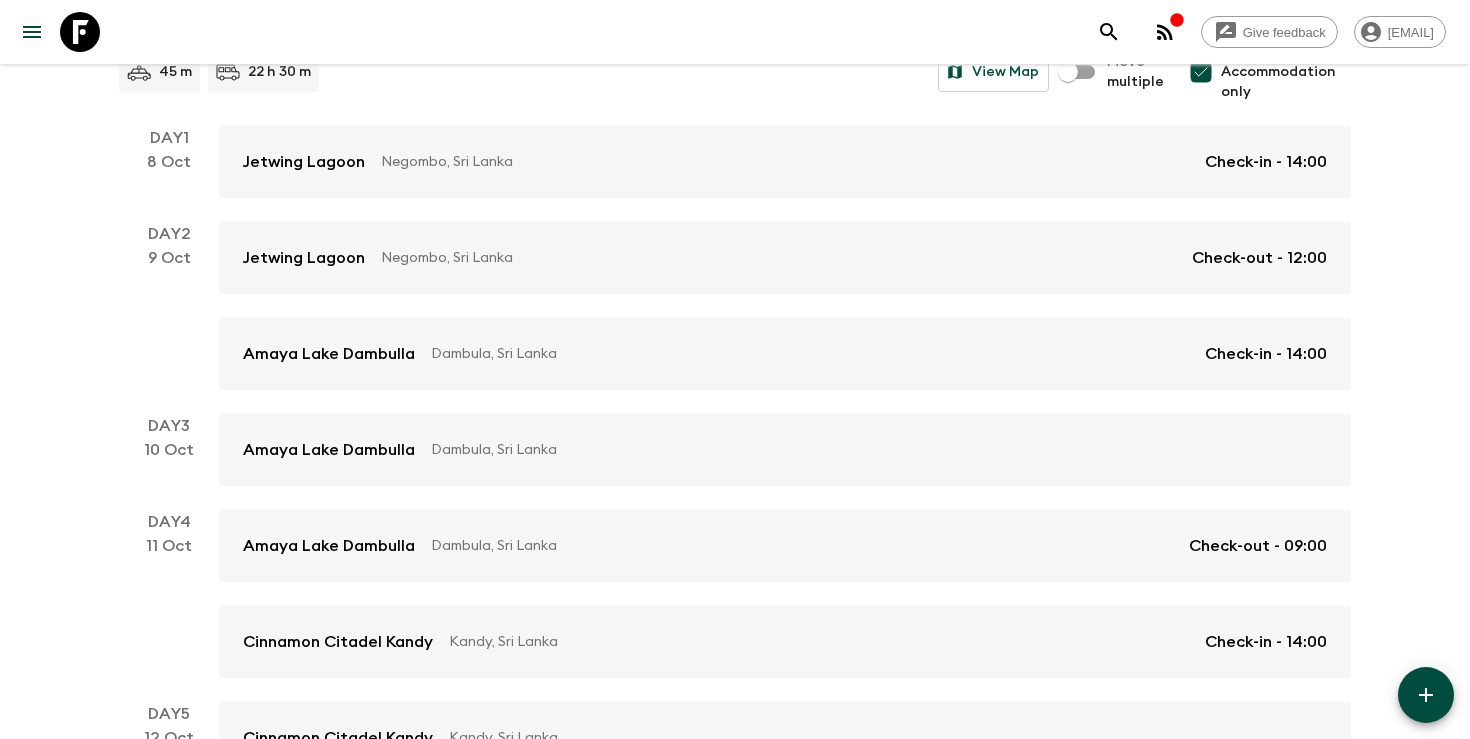 scroll, scrollTop: 193, scrollLeft: 0, axis: vertical 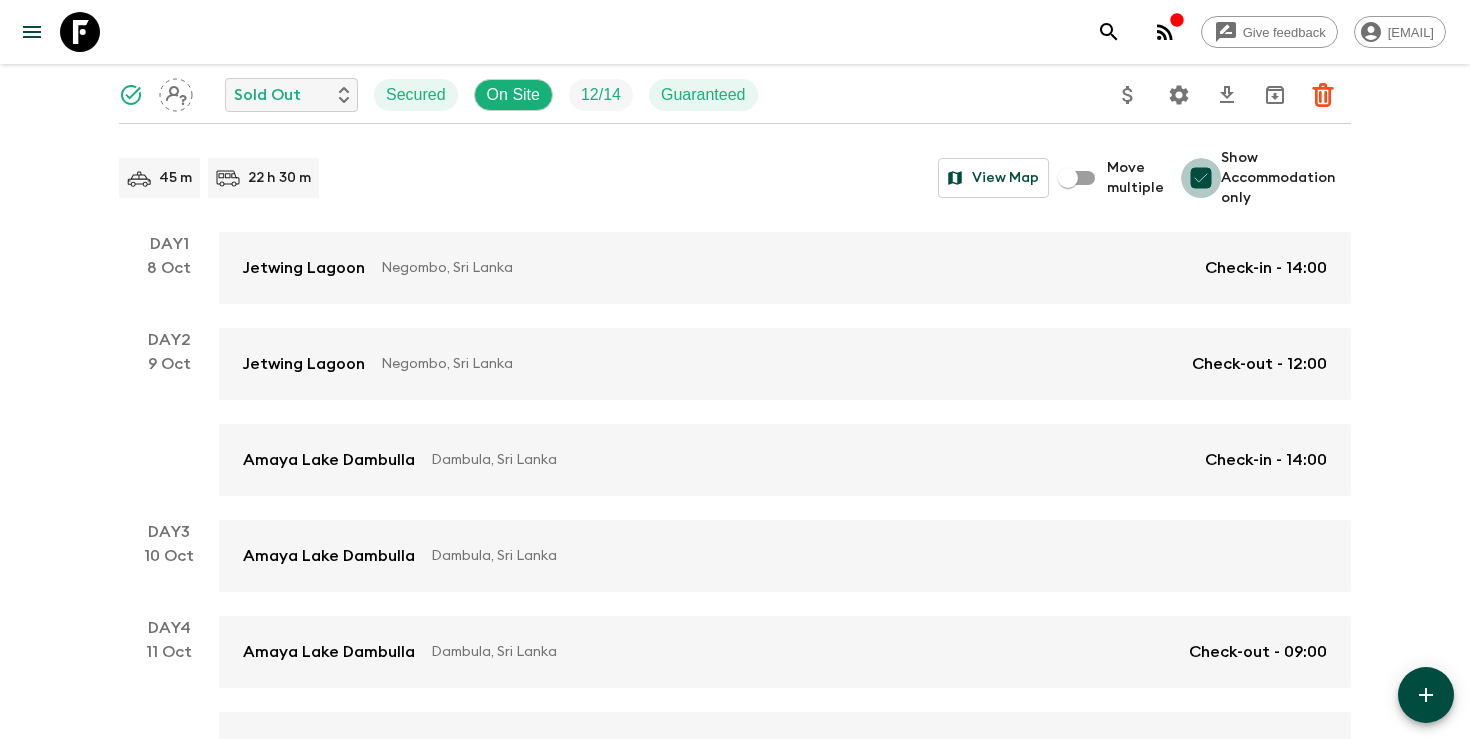 click on "Show Accommodation only" at bounding box center [1201, 178] 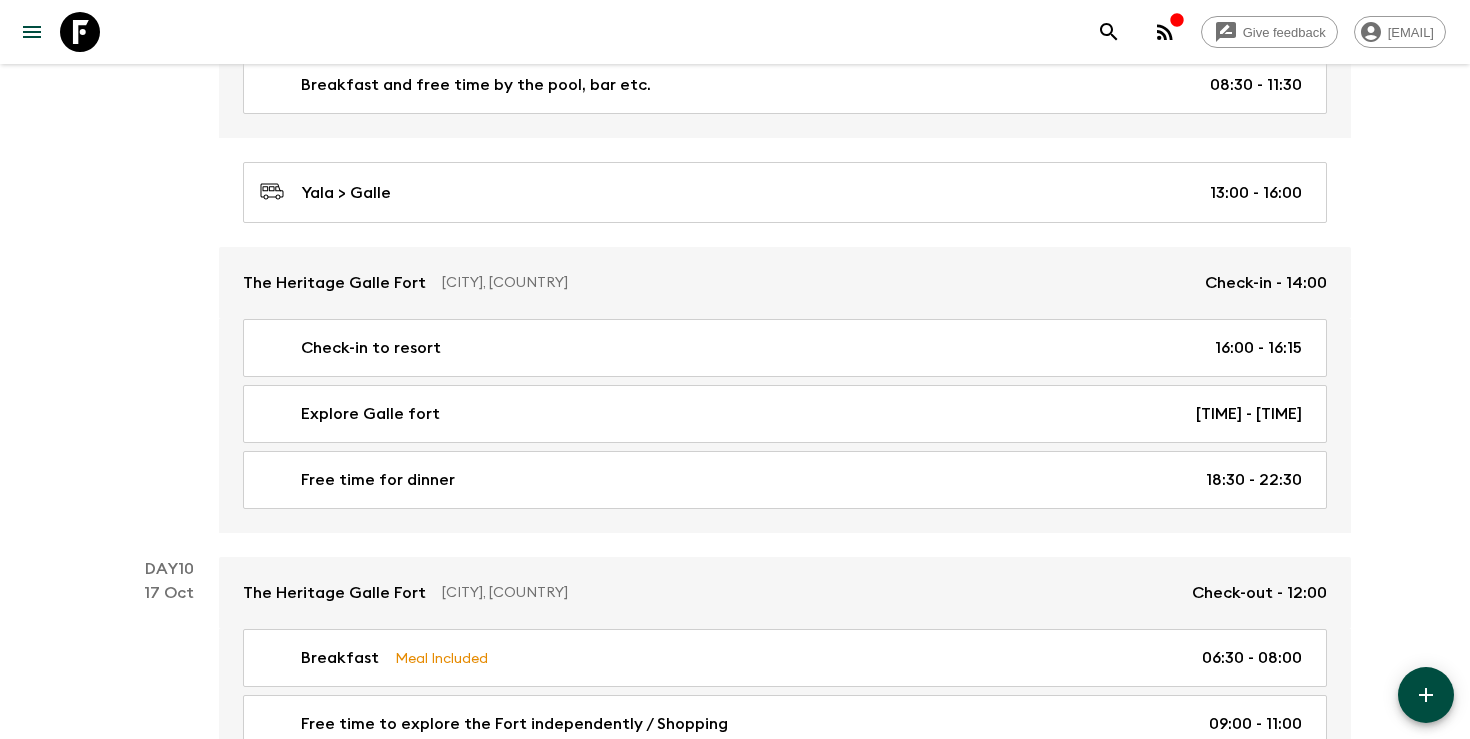 scroll, scrollTop: 5277, scrollLeft: 0, axis: vertical 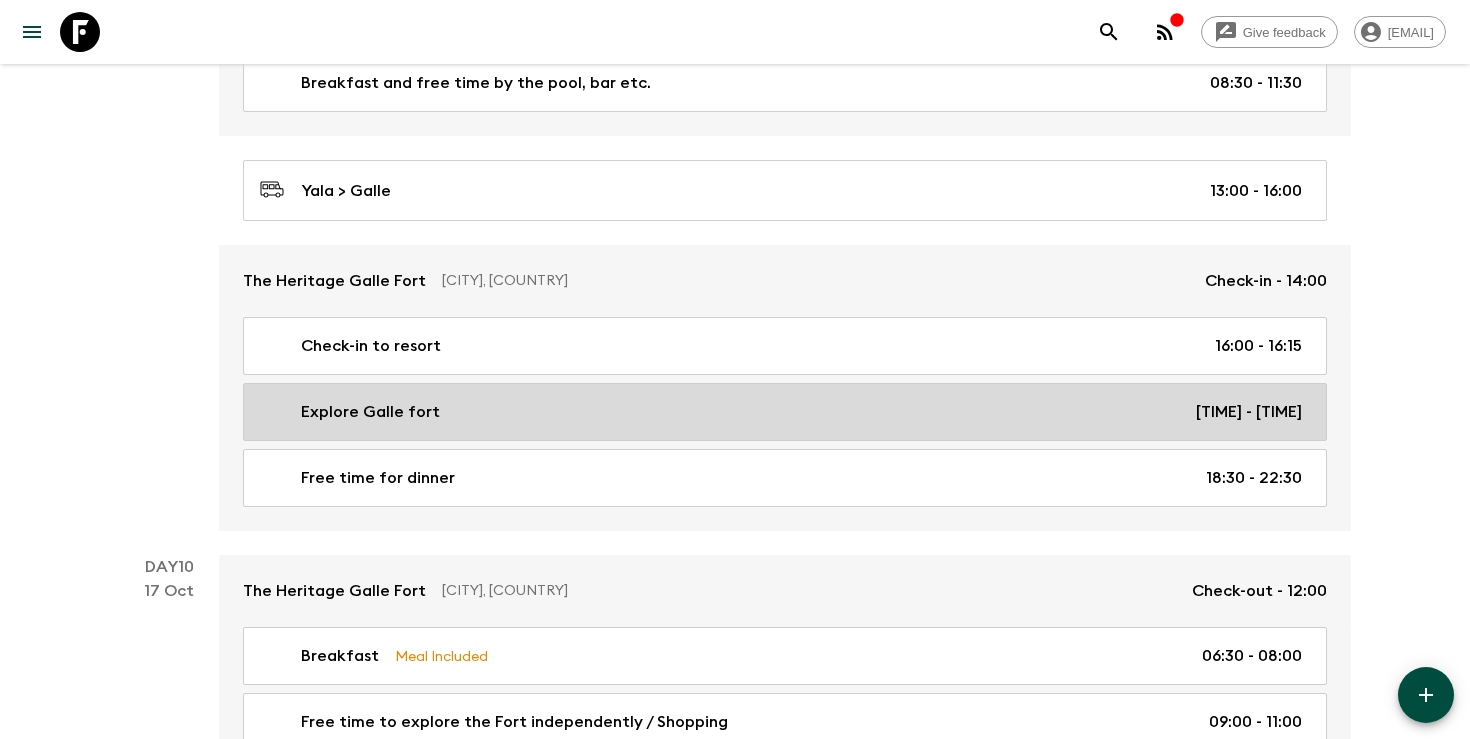 click on "Explore Galle fort  16:30 - 18:00" at bounding box center (781, 412) 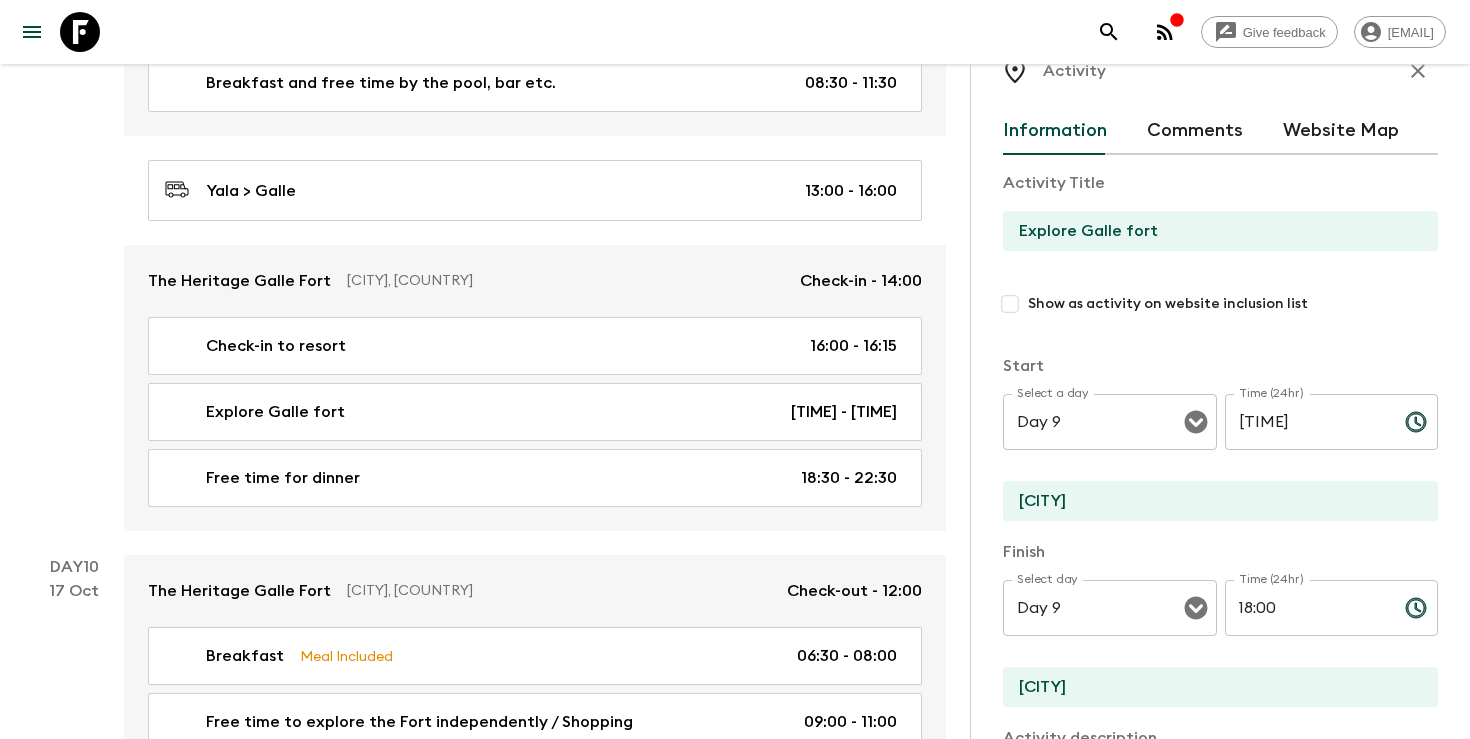 scroll, scrollTop: 0, scrollLeft: 0, axis: both 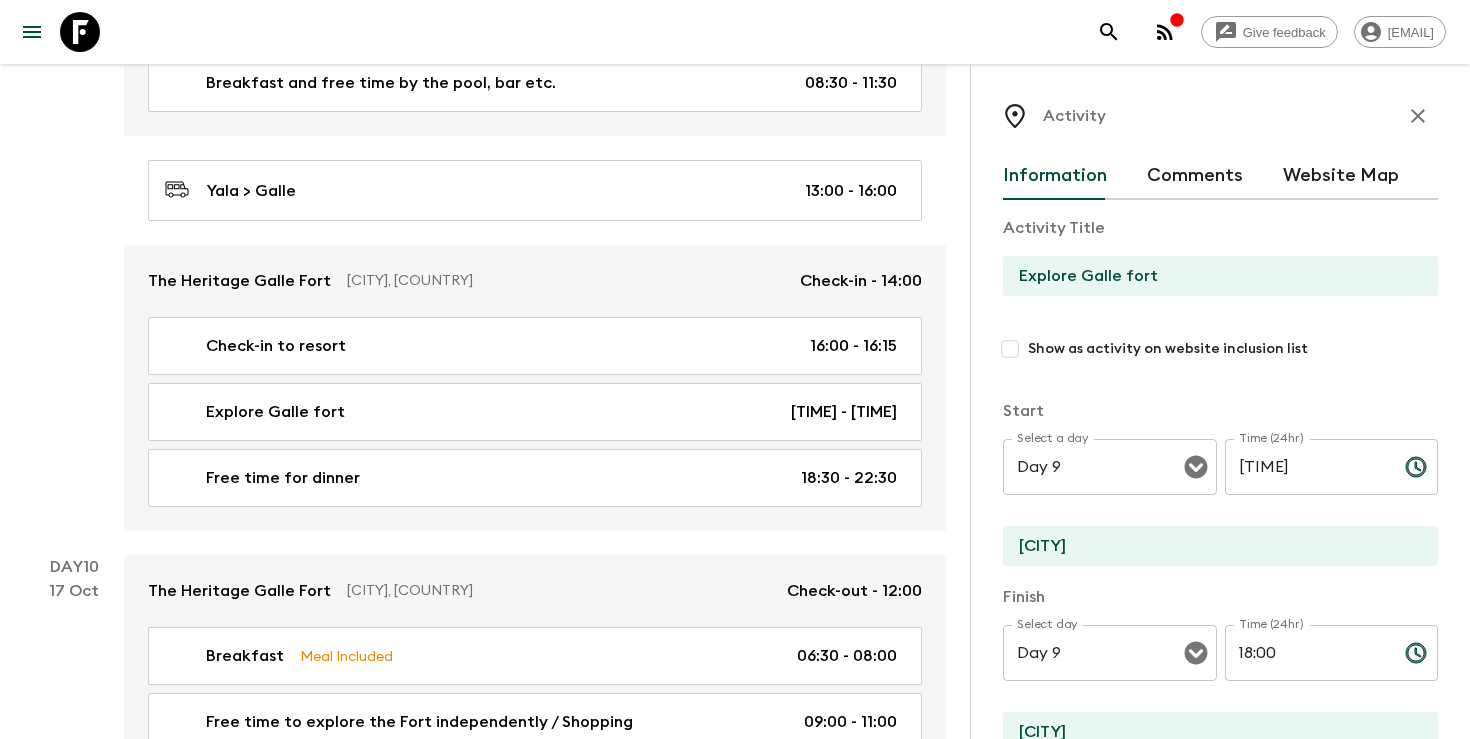 click 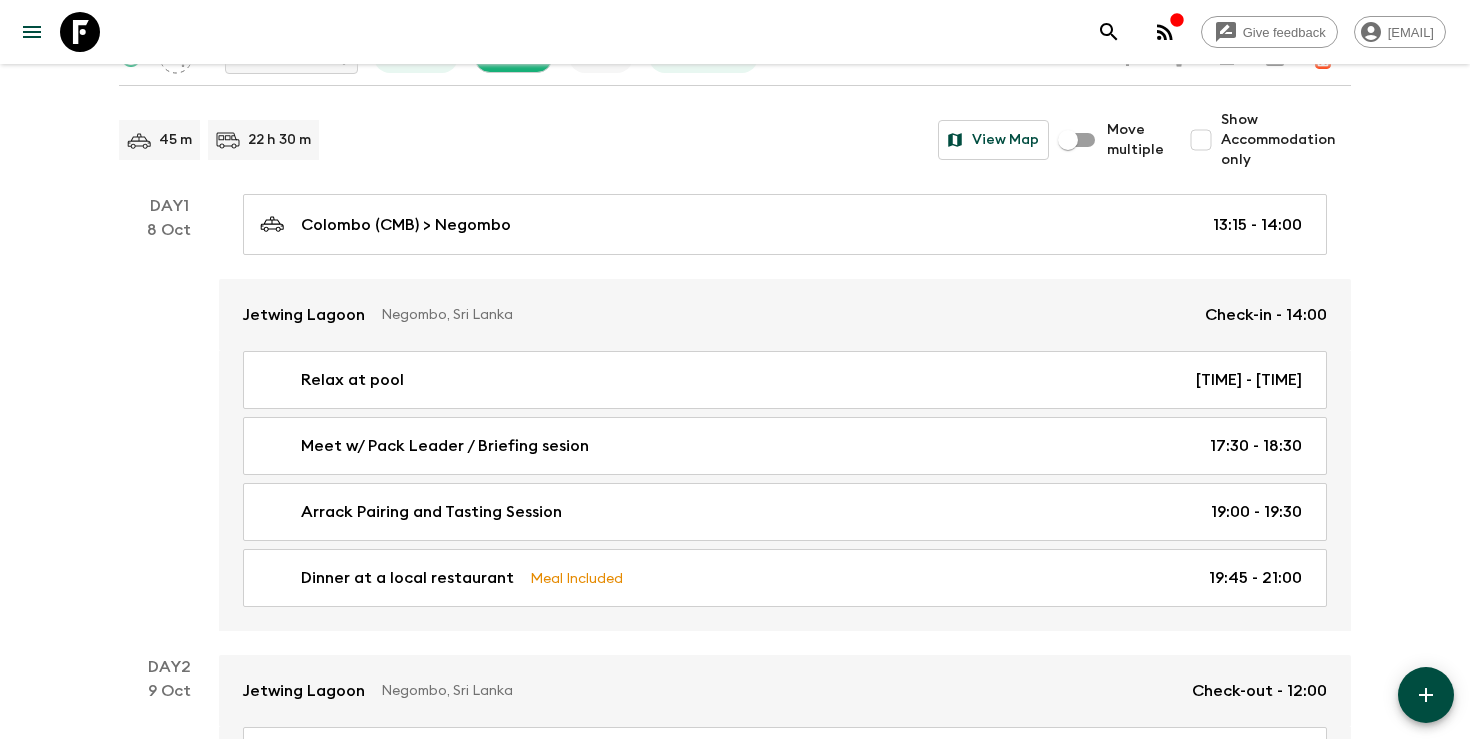 scroll, scrollTop: 97, scrollLeft: 0, axis: vertical 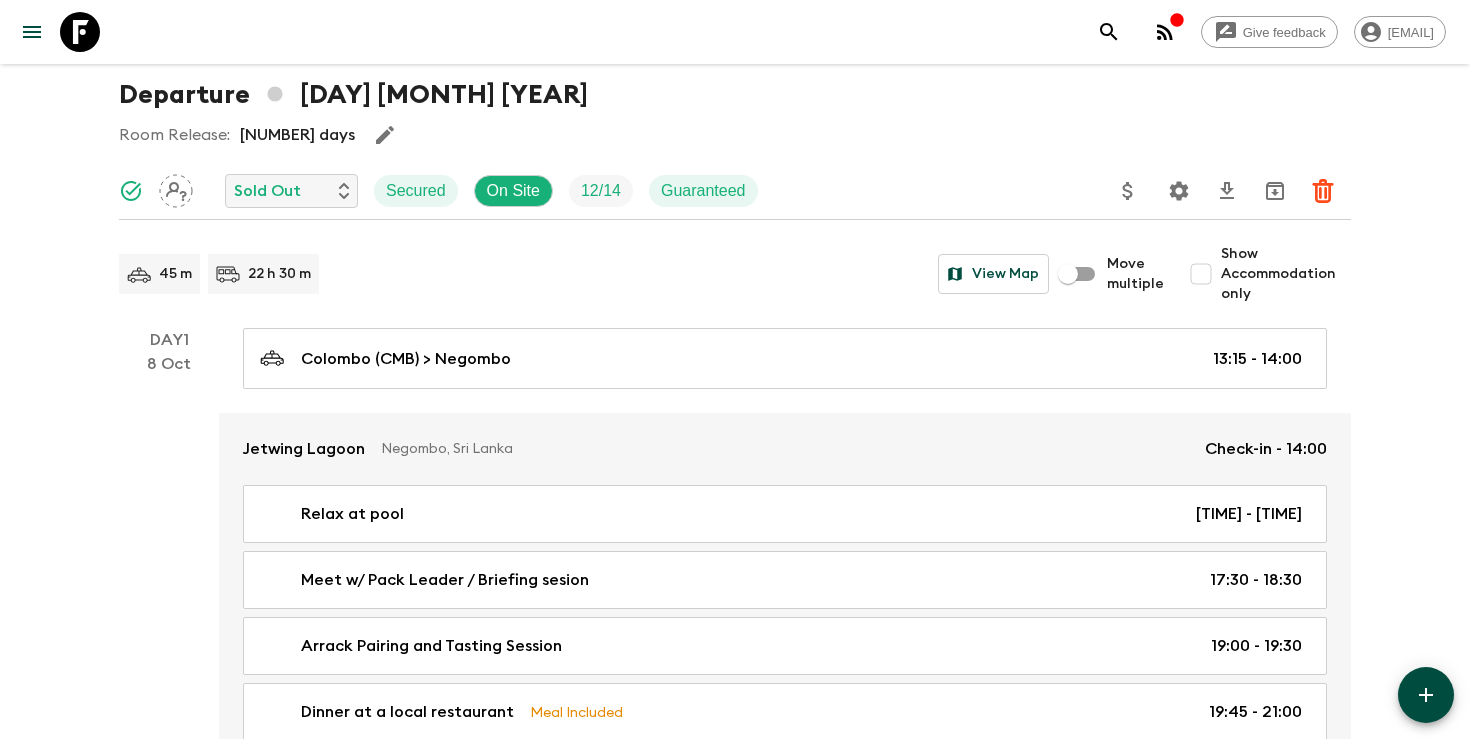 click on "Show Accommodation only" at bounding box center (1201, 274) 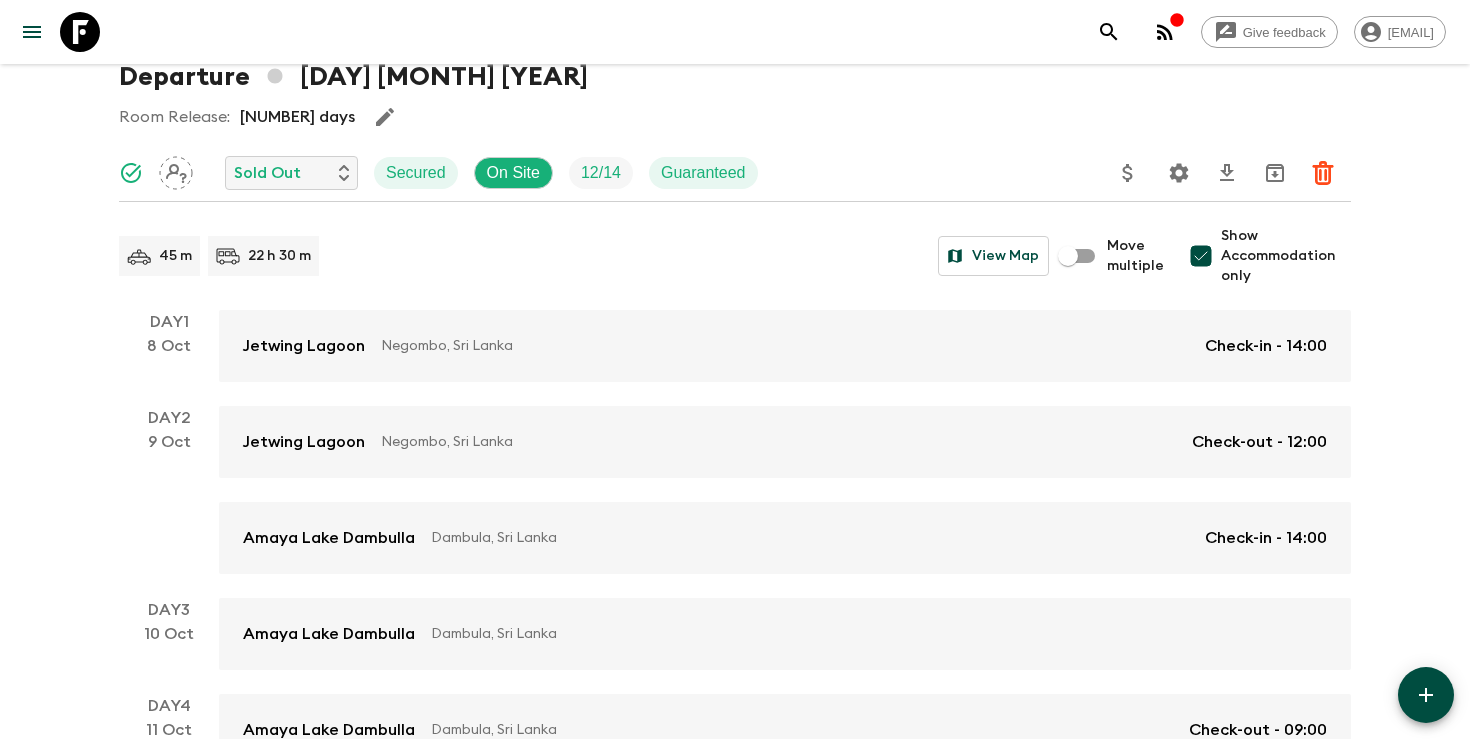 scroll, scrollTop: 0, scrollLeft: 0, axis: both 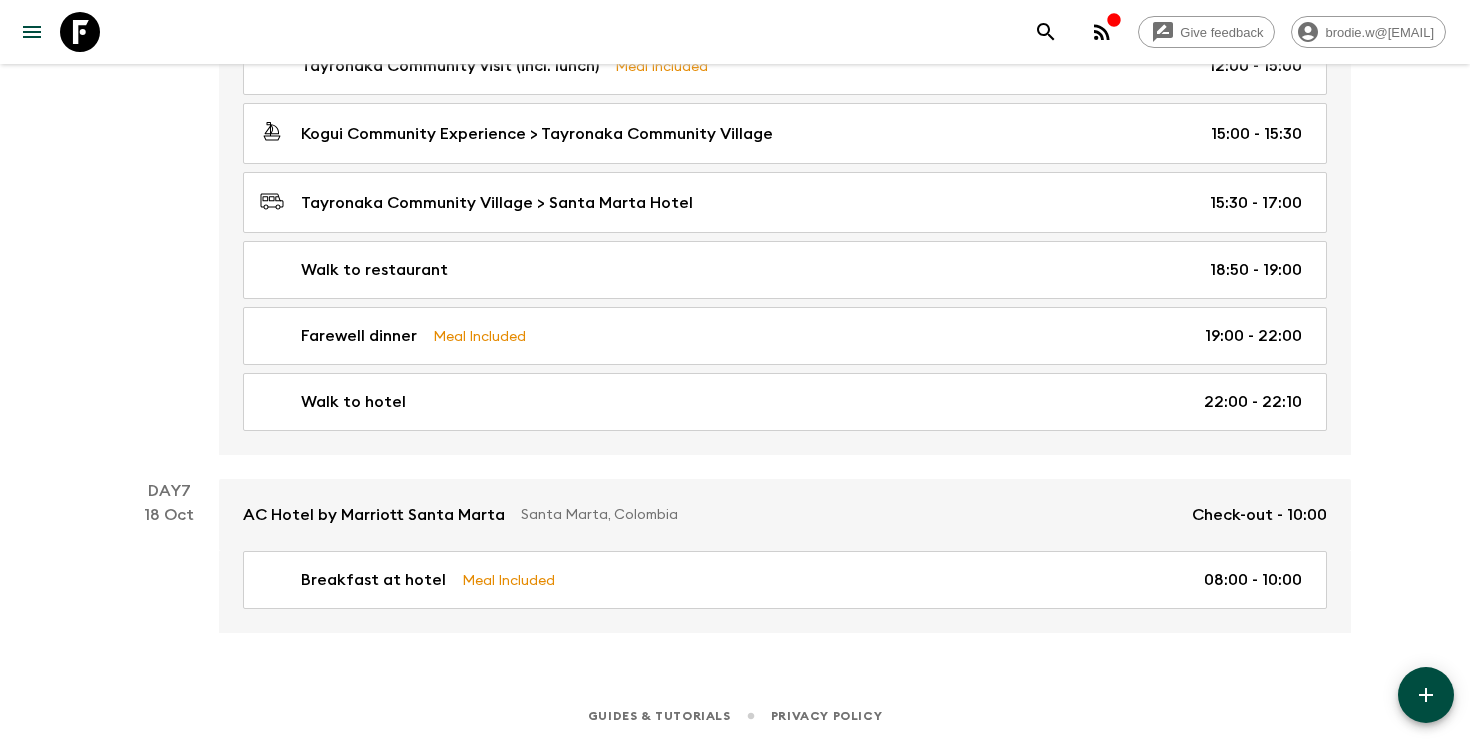 click 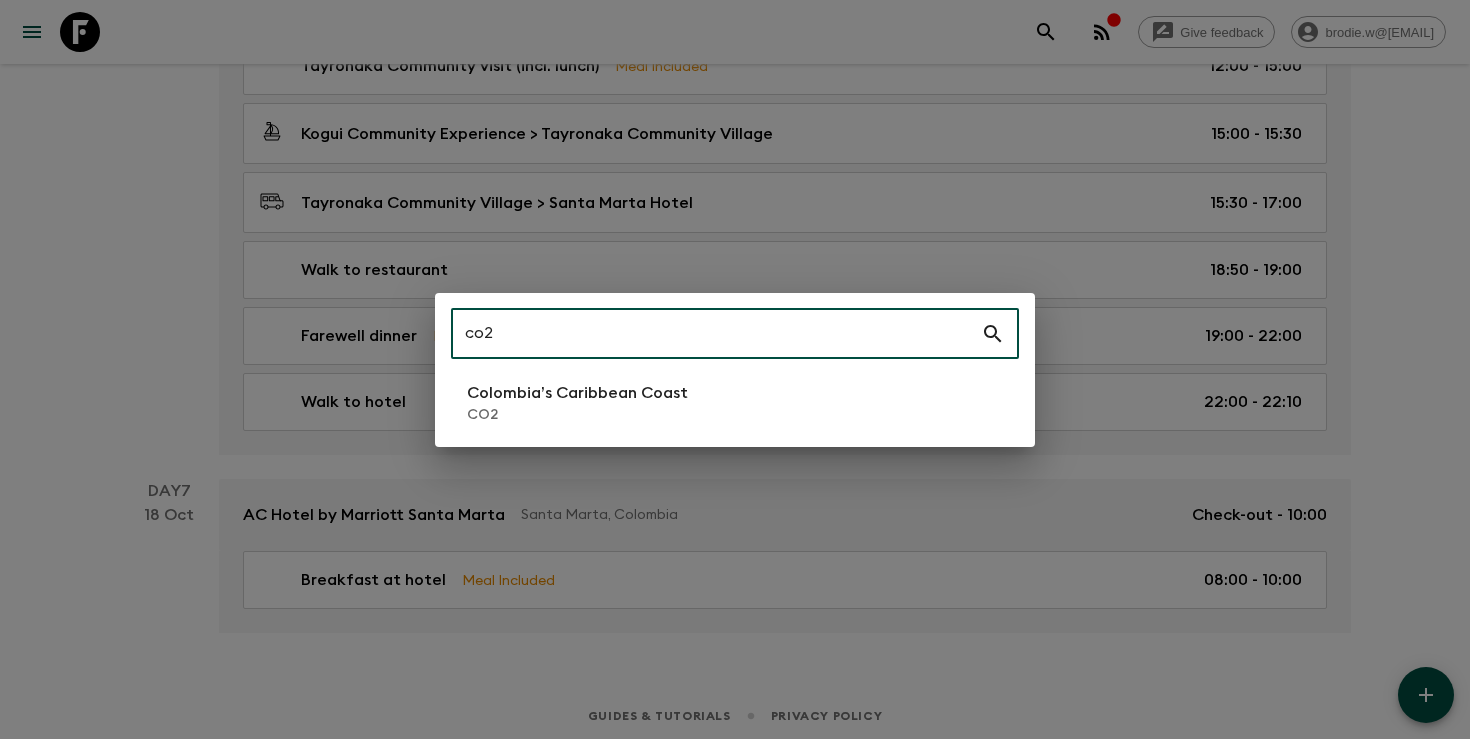 type on "co2" 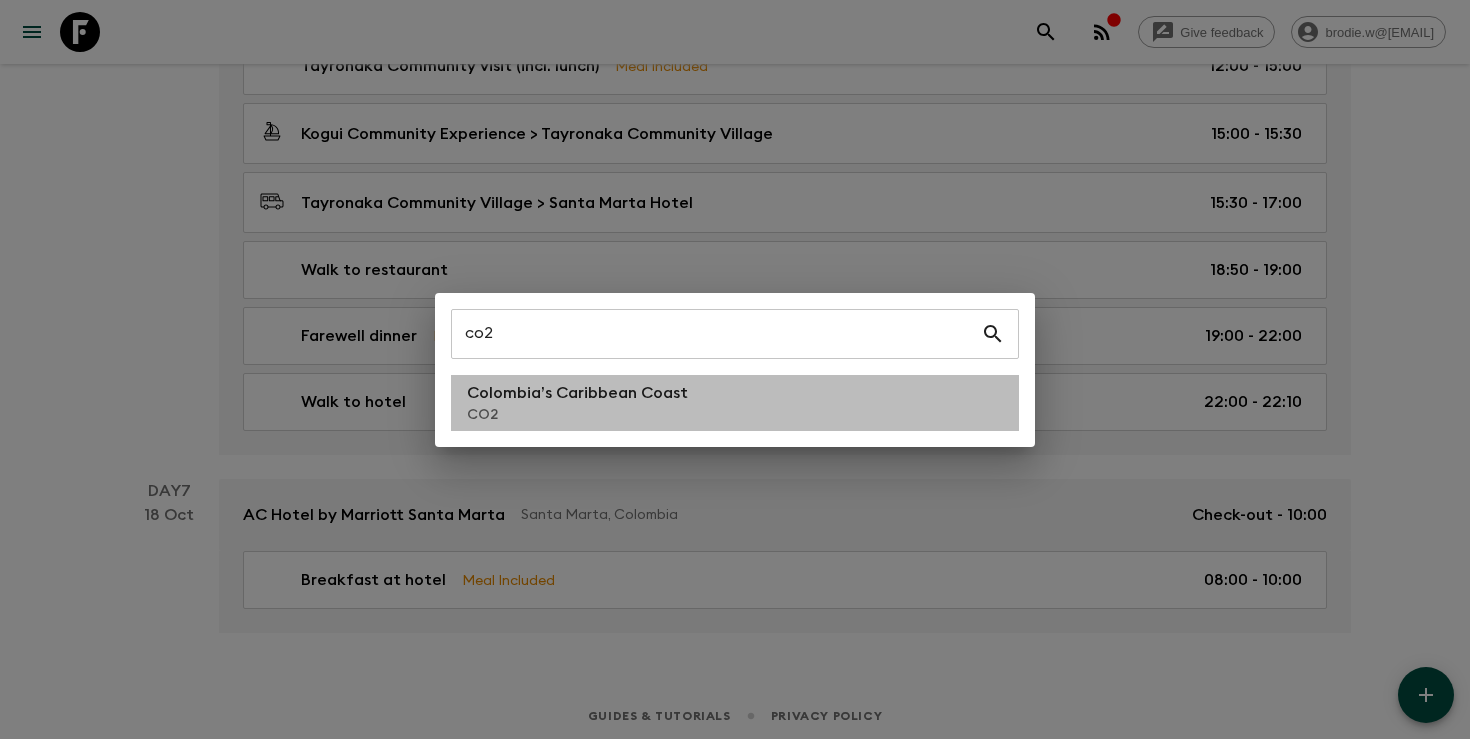 click on "Colombia’s Caribbean Coast" at bounding box center (577, 393) 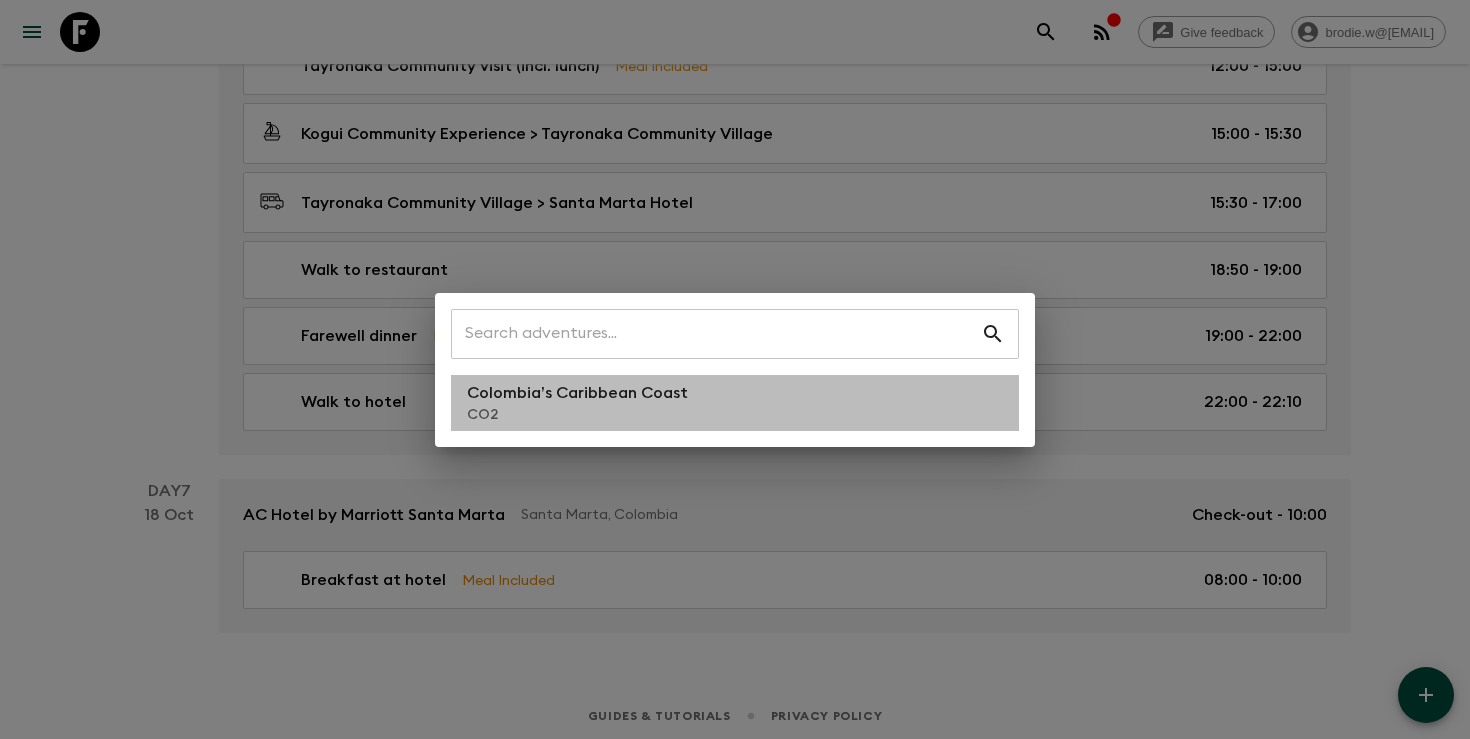 scroll, scrollTop: 0, scrollLeft: 0, axis: both 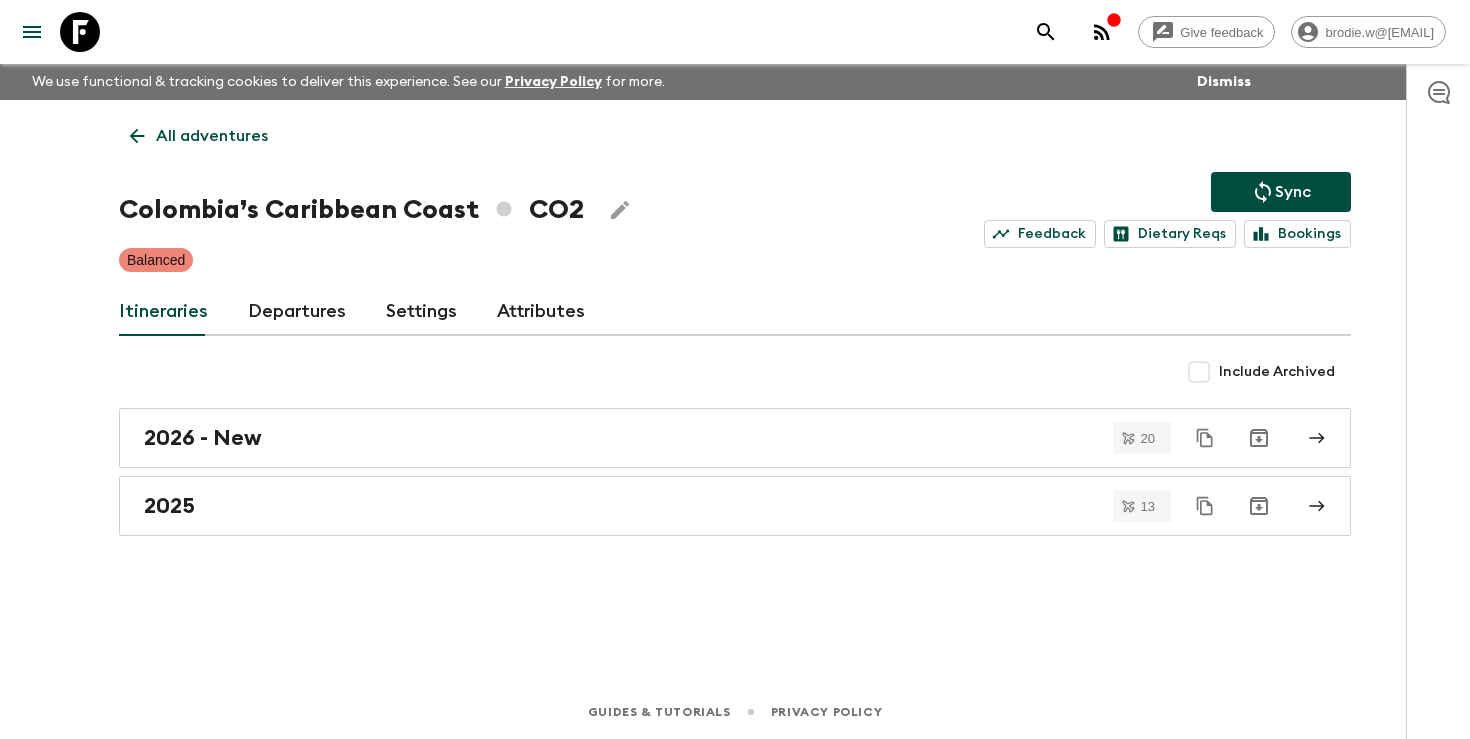 click on "Departures" at bounding box center (297, 312) 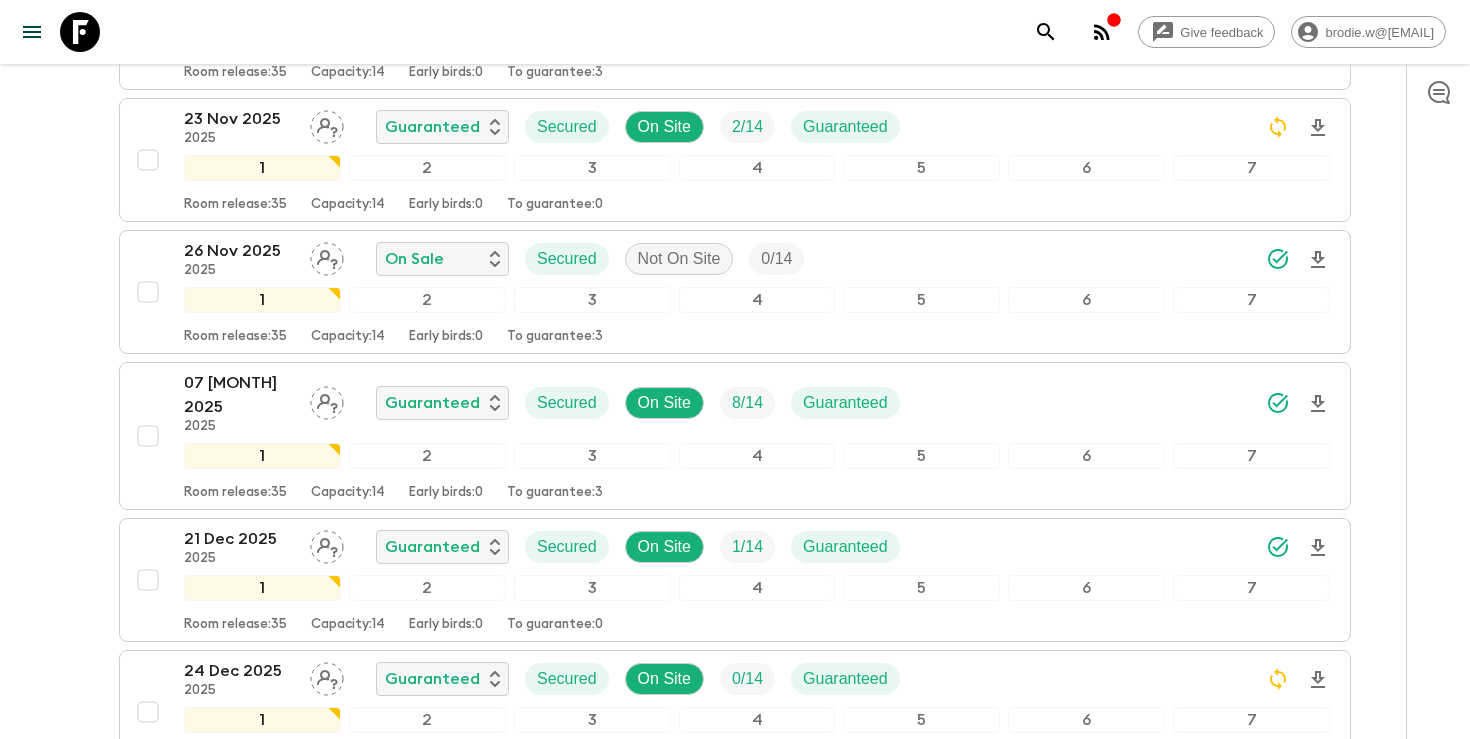 scroll, scrollTop: 1649, scrollLeft: 0, axis: vertical 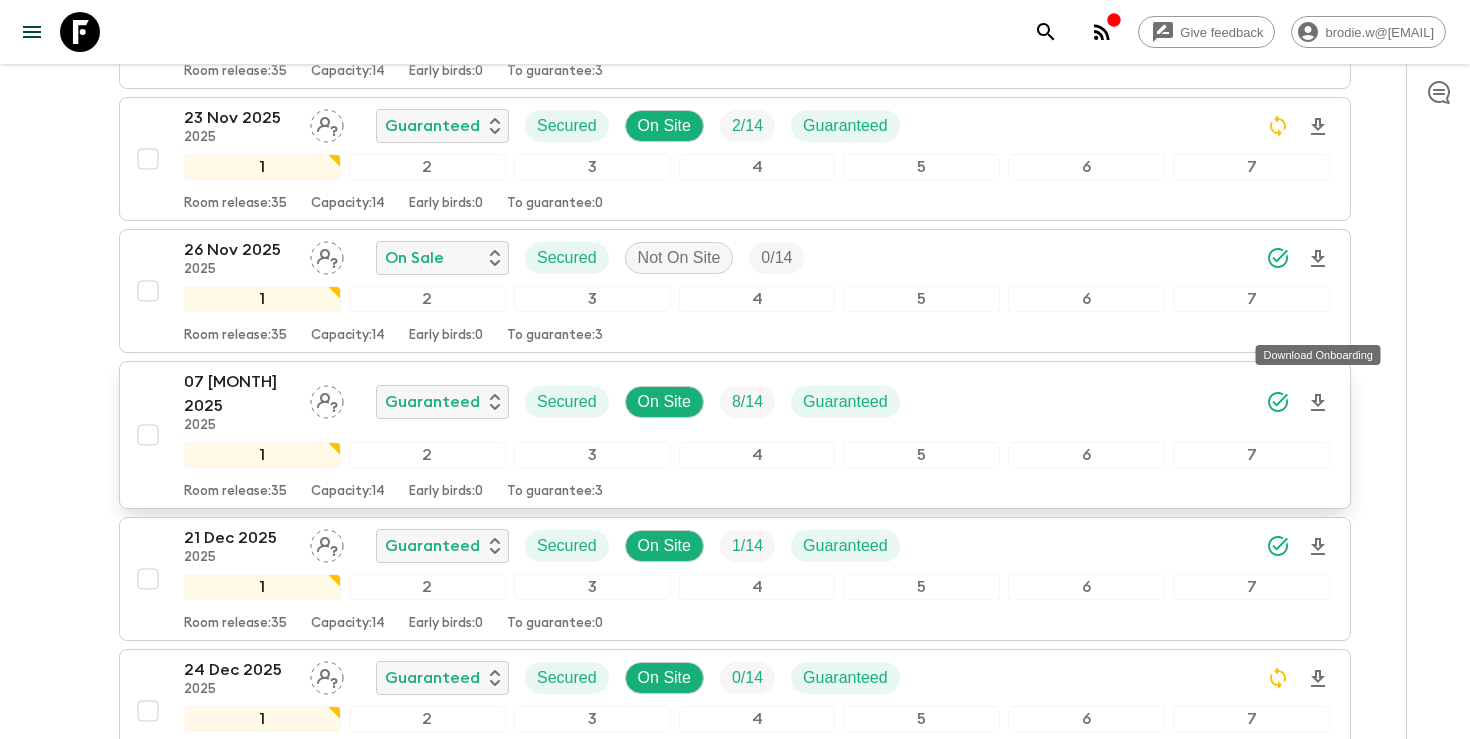 click 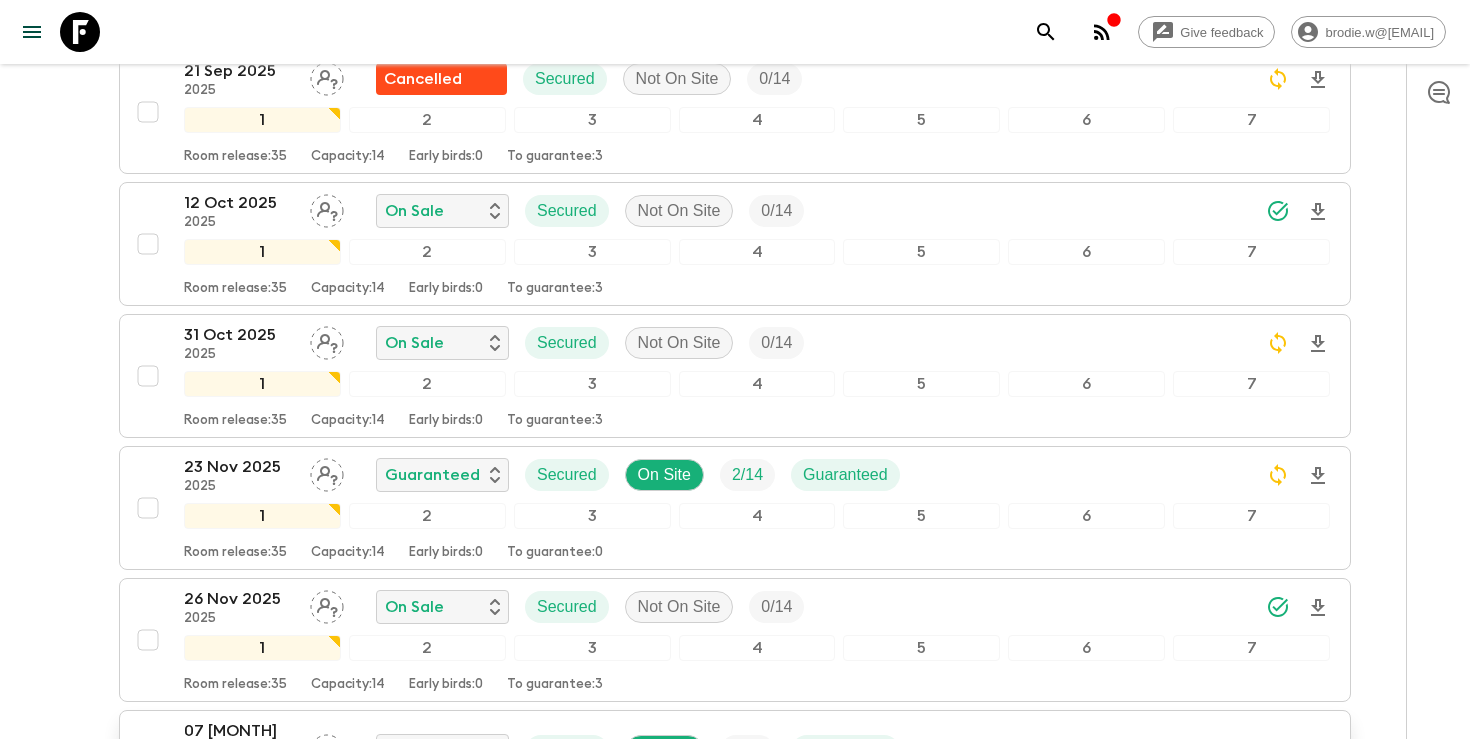 scroll, scrollTop: 1354, scrollLeft: 0, axis: vertical 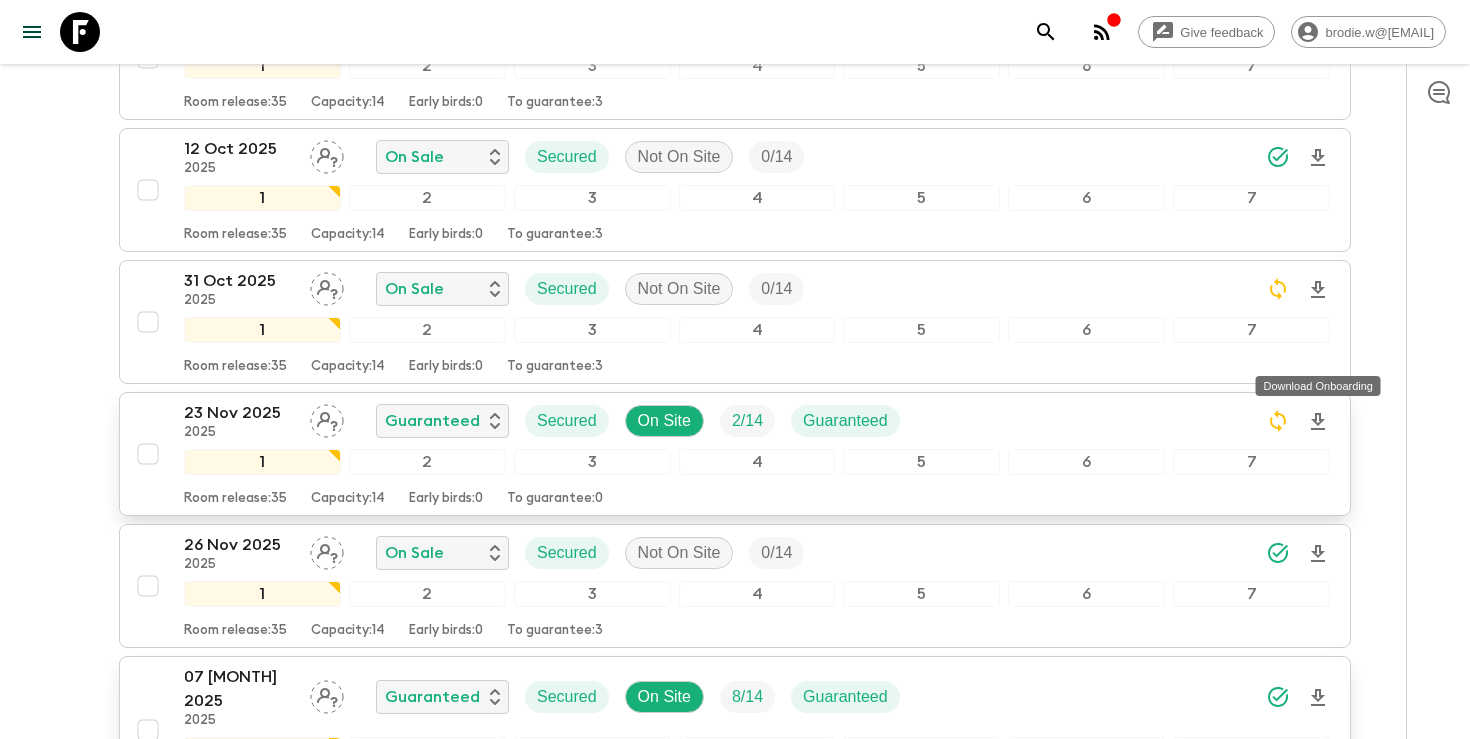 click 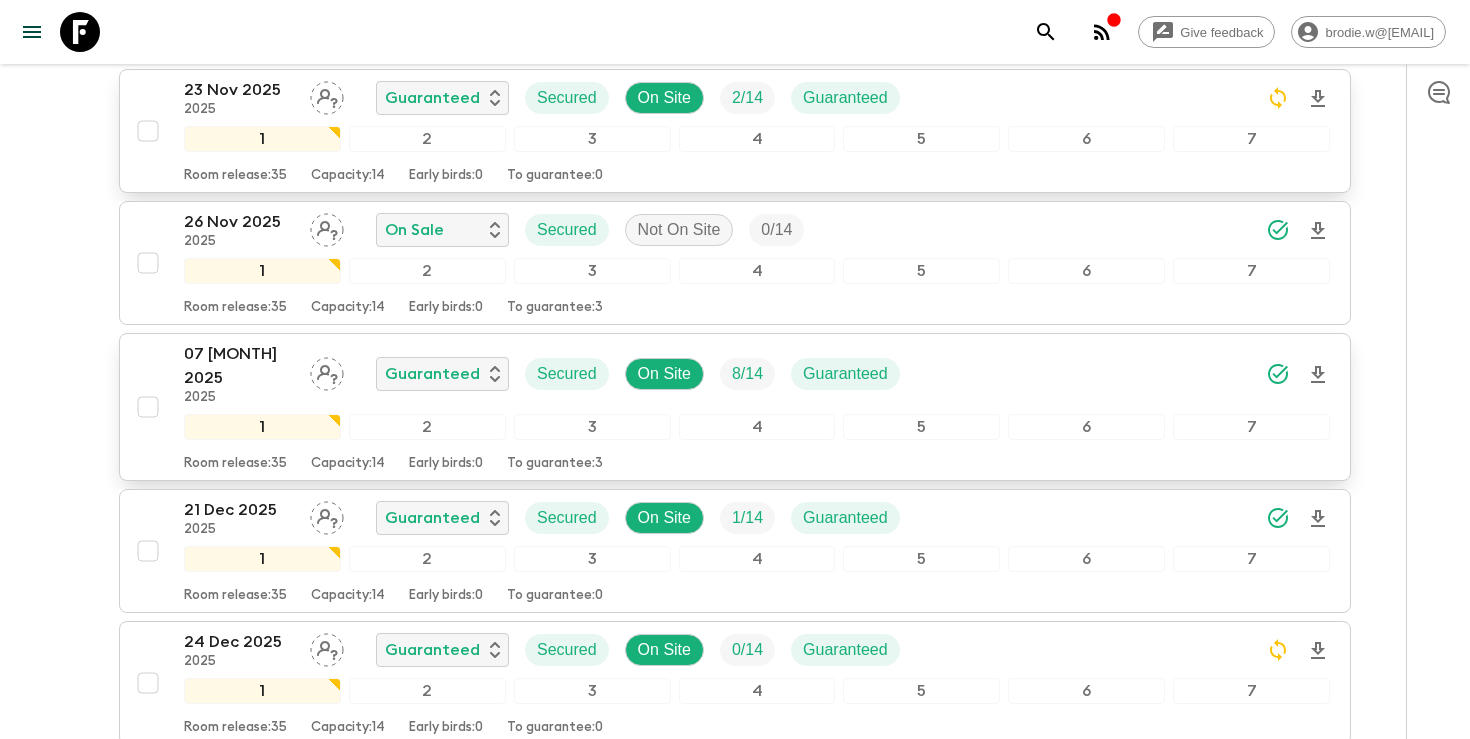 scroll, scrollTop: 1681, scrollLeft: 0, axis: vertical 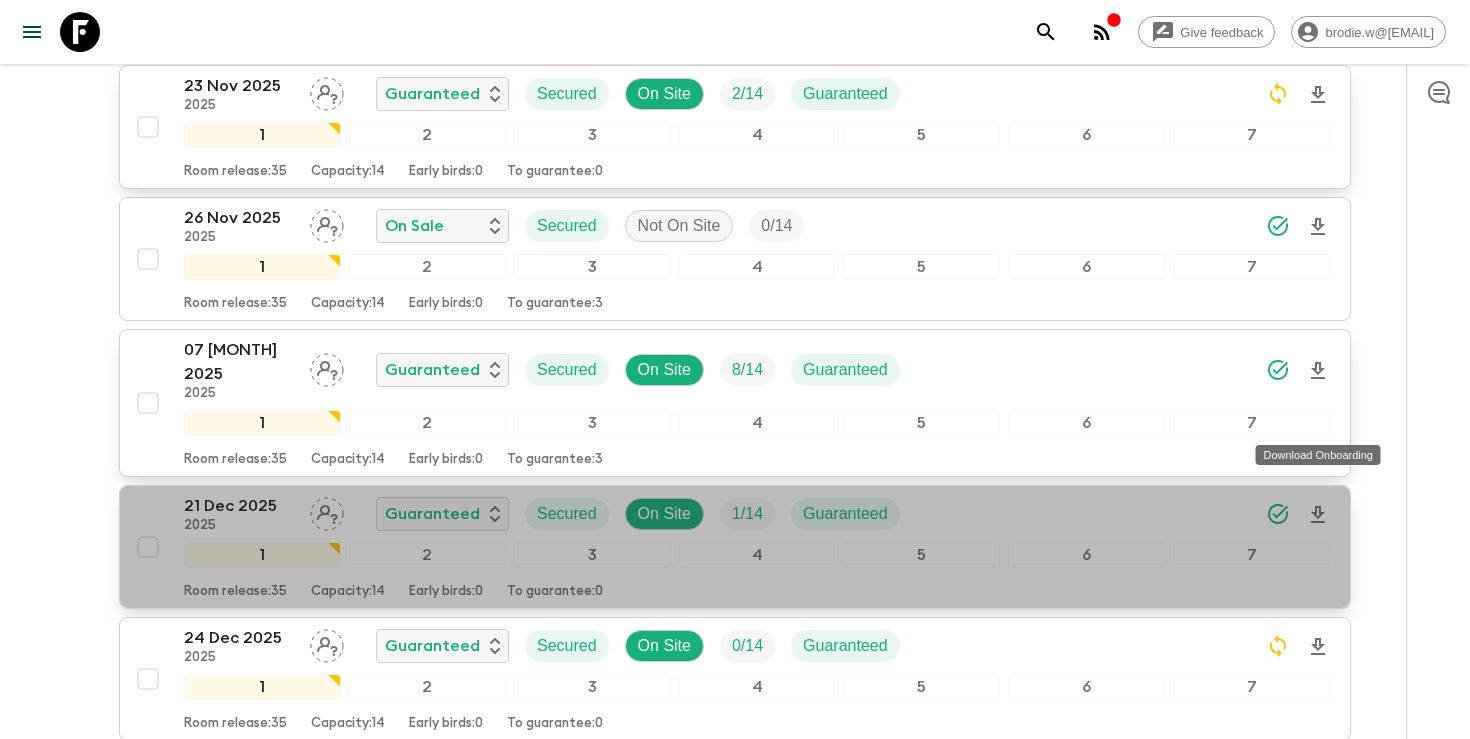 click 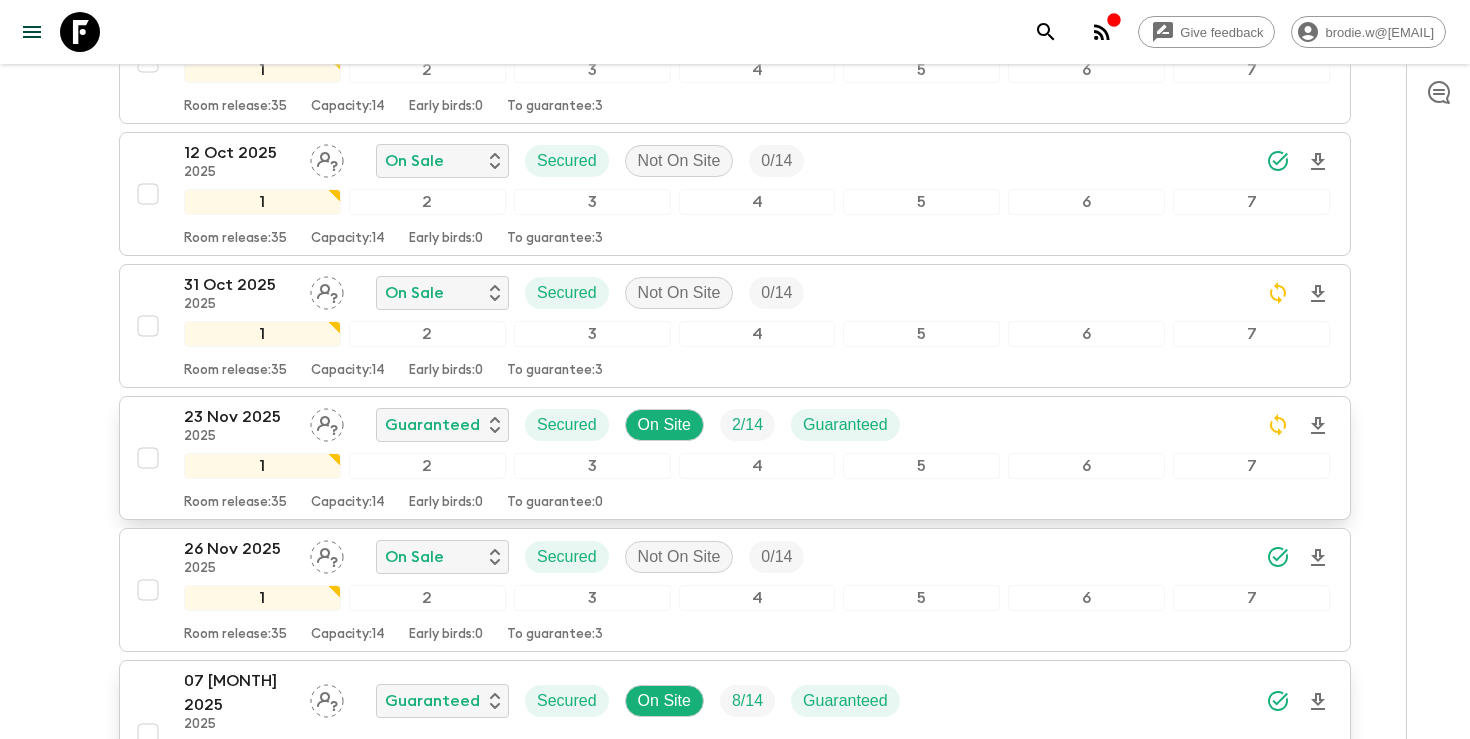 scroll, scrollTop: 1374, scrollLeft: 0, axis: vertical 